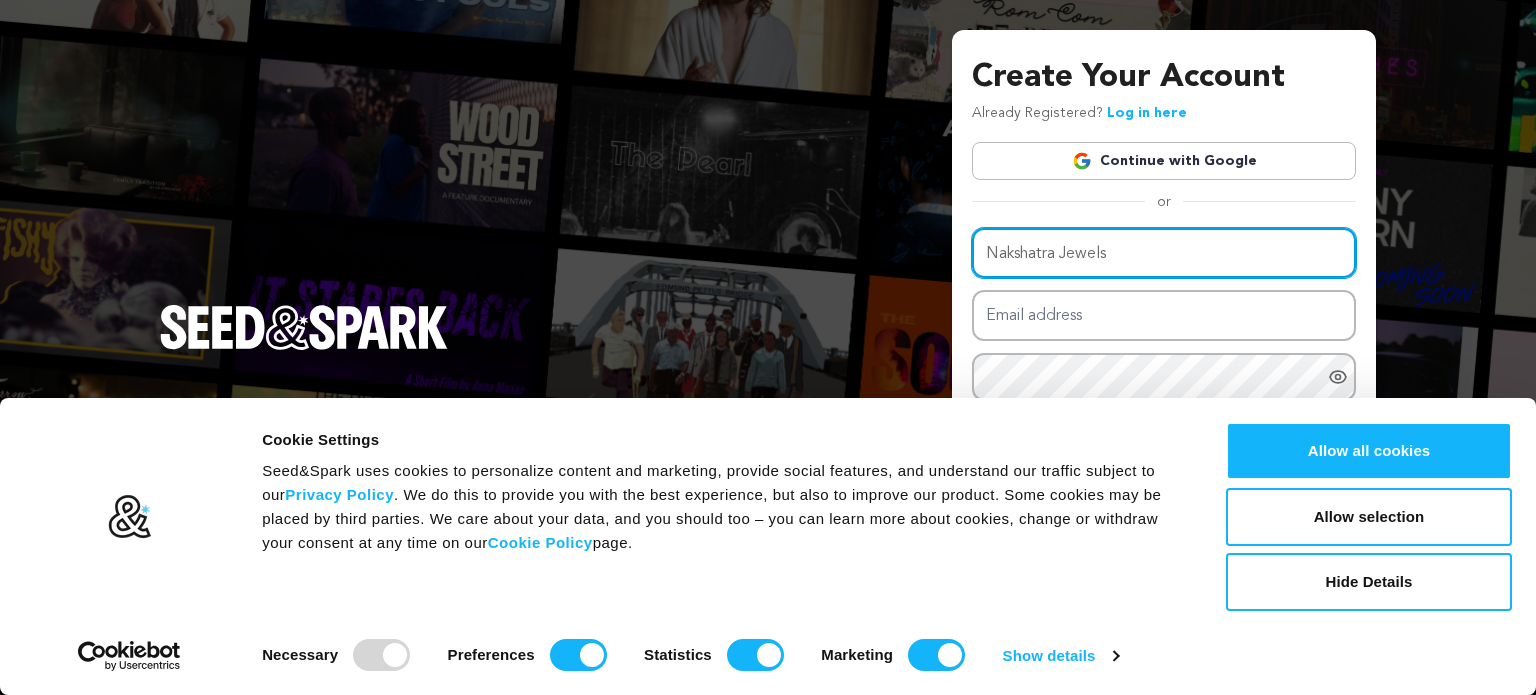 scroll, scrollTop: 0, scrollLeft: 0, axis: both 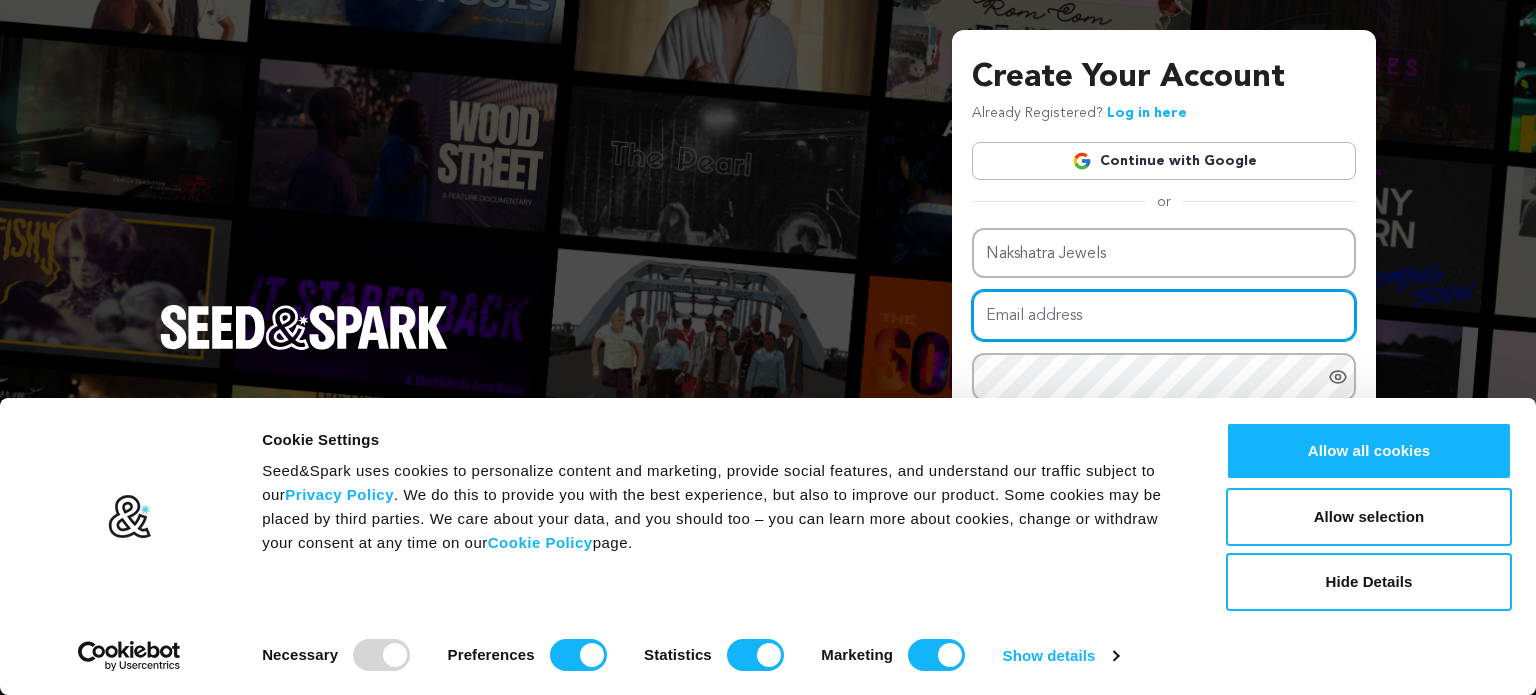 click on "Email address" at bounding box center (1164, 315) 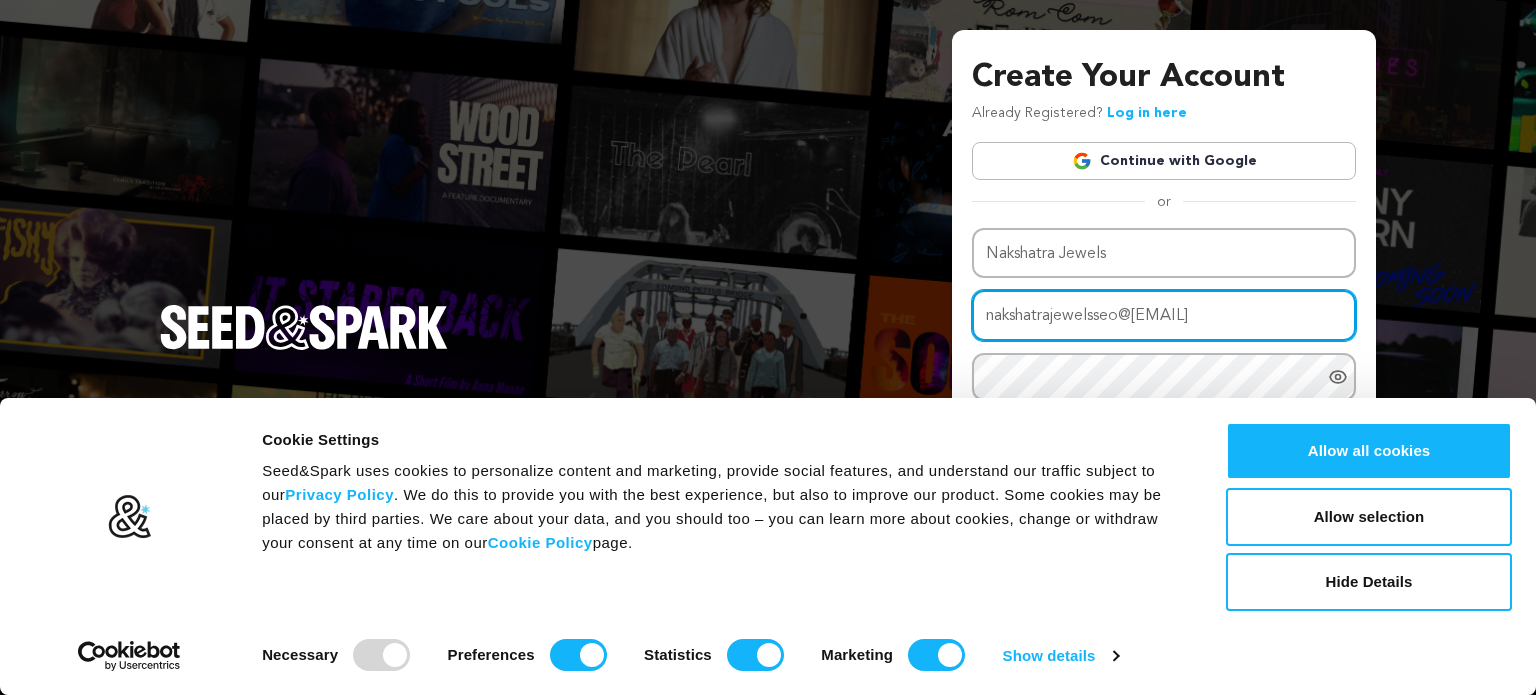 type on "[EMAIL]" 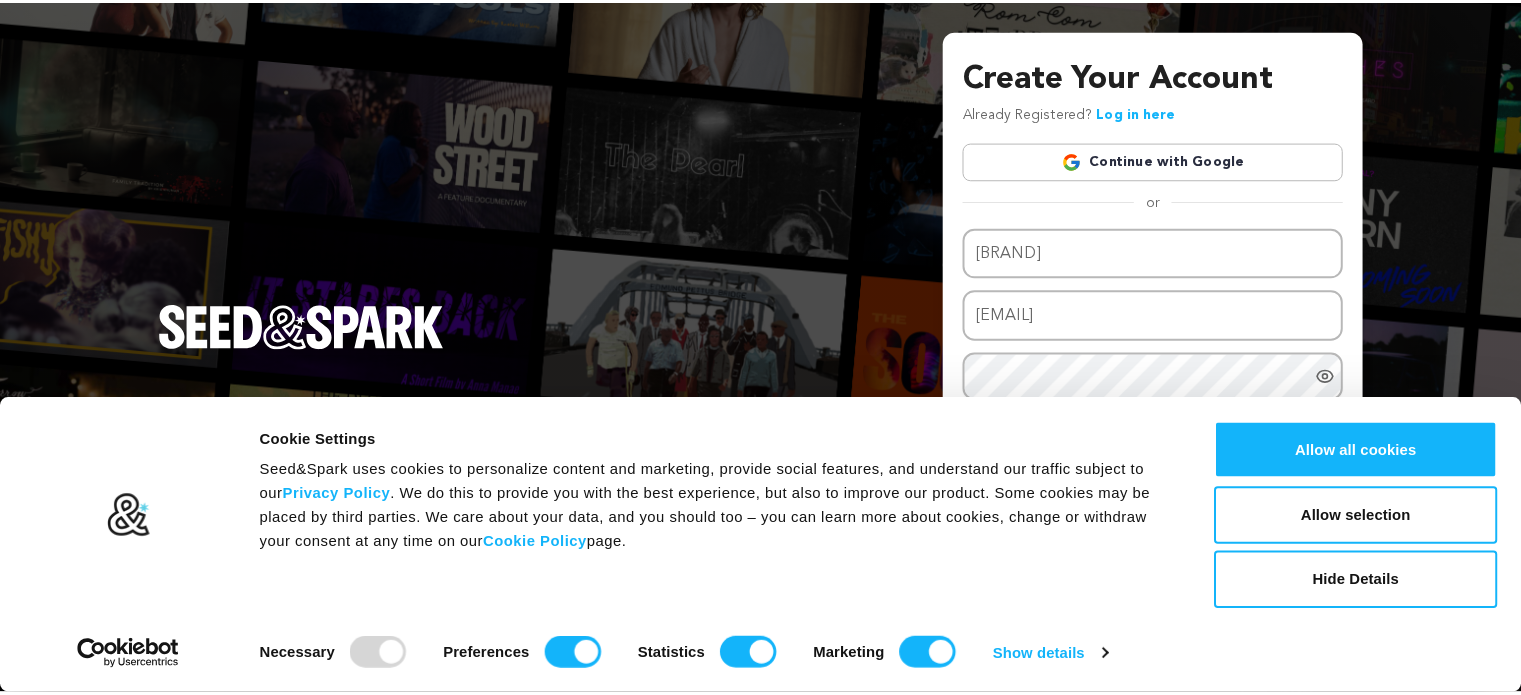 scroll, scrollTop: 0, scrollLeft: 0, axis: both 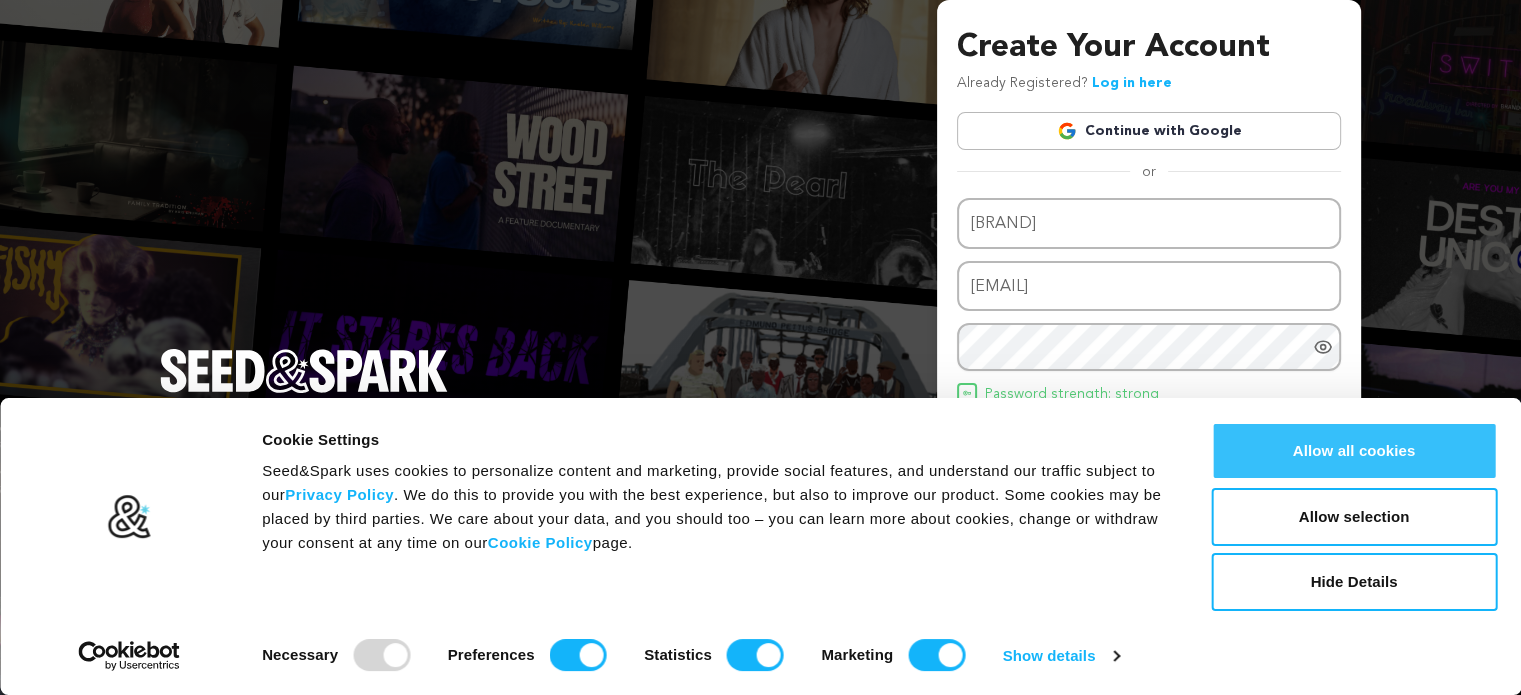 click on "Allow all cookies" at bounding box center (1354, 451) 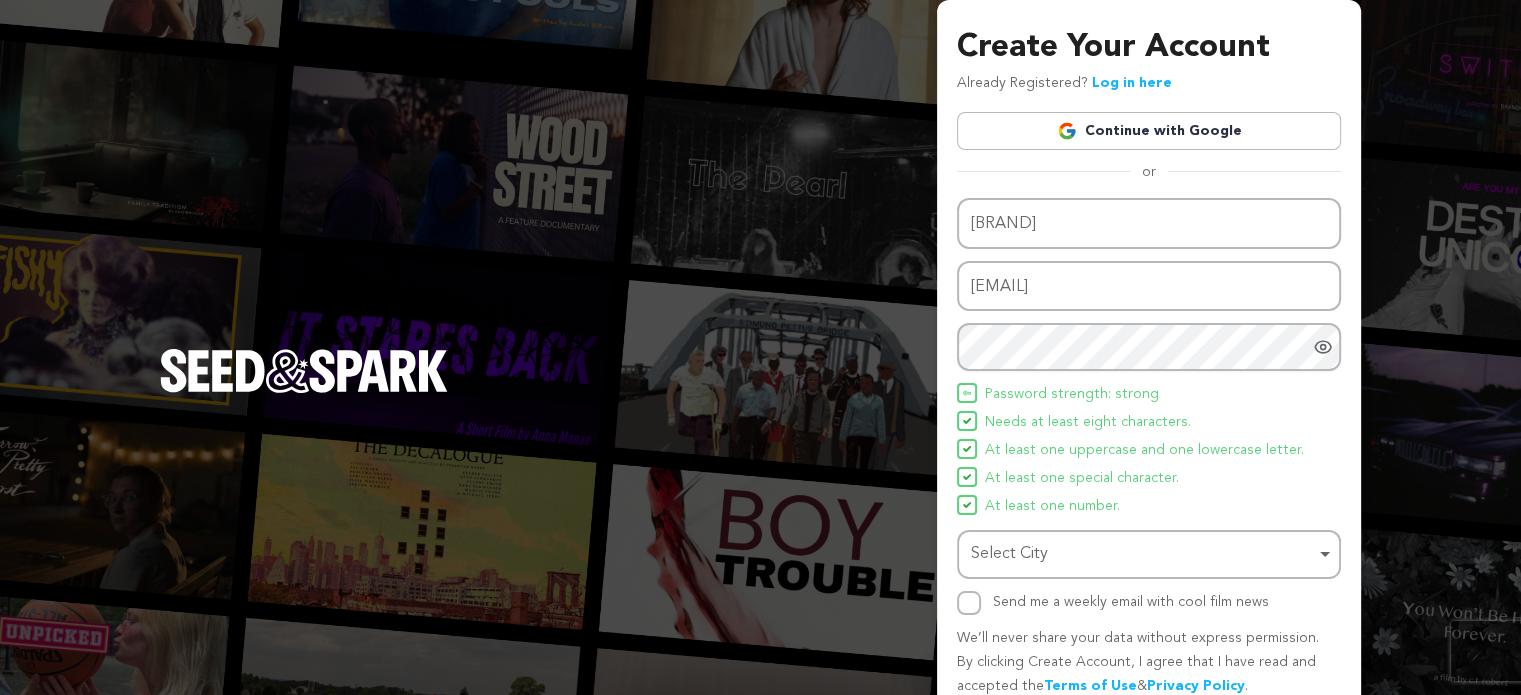 scroll, scrollTop: 86, scrollLeft: 0, axis: vertical 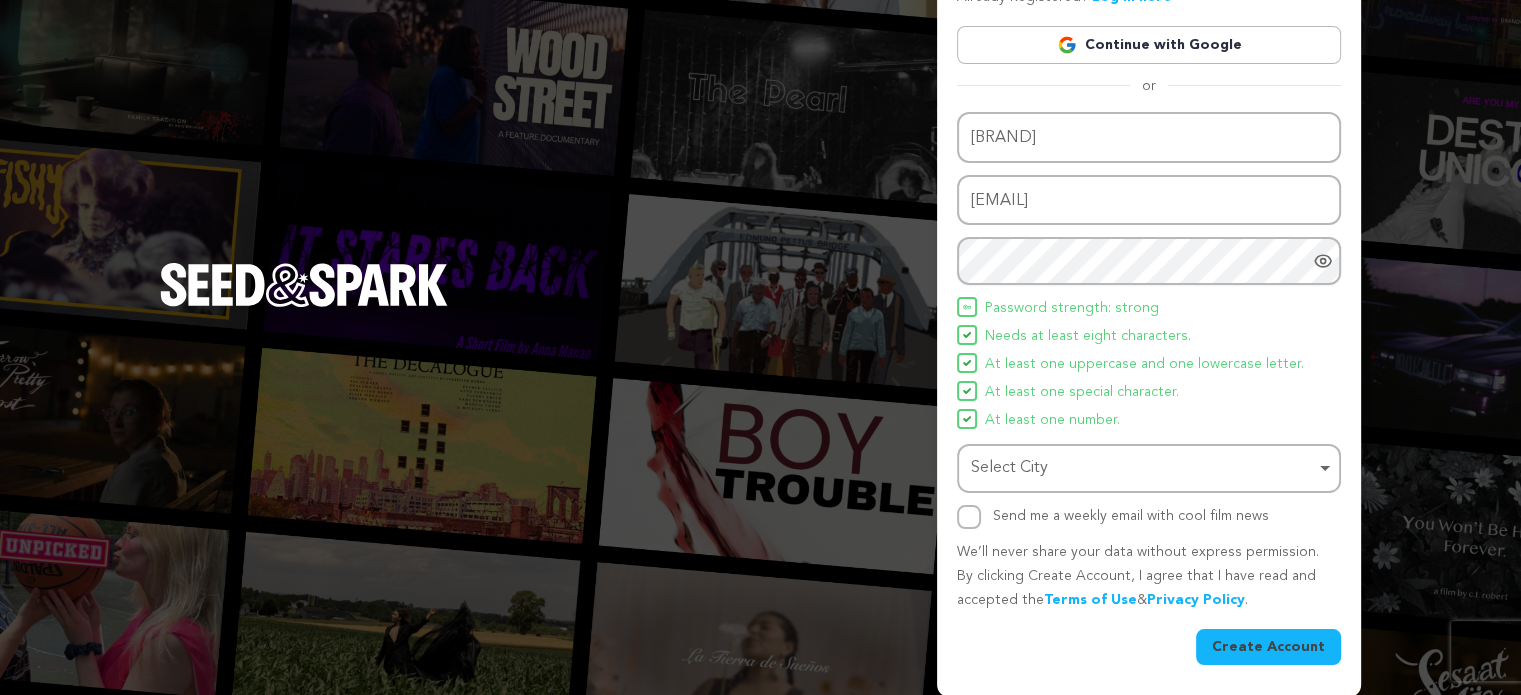 click on "Select City Remove item" at bounding box center [1143, 468] 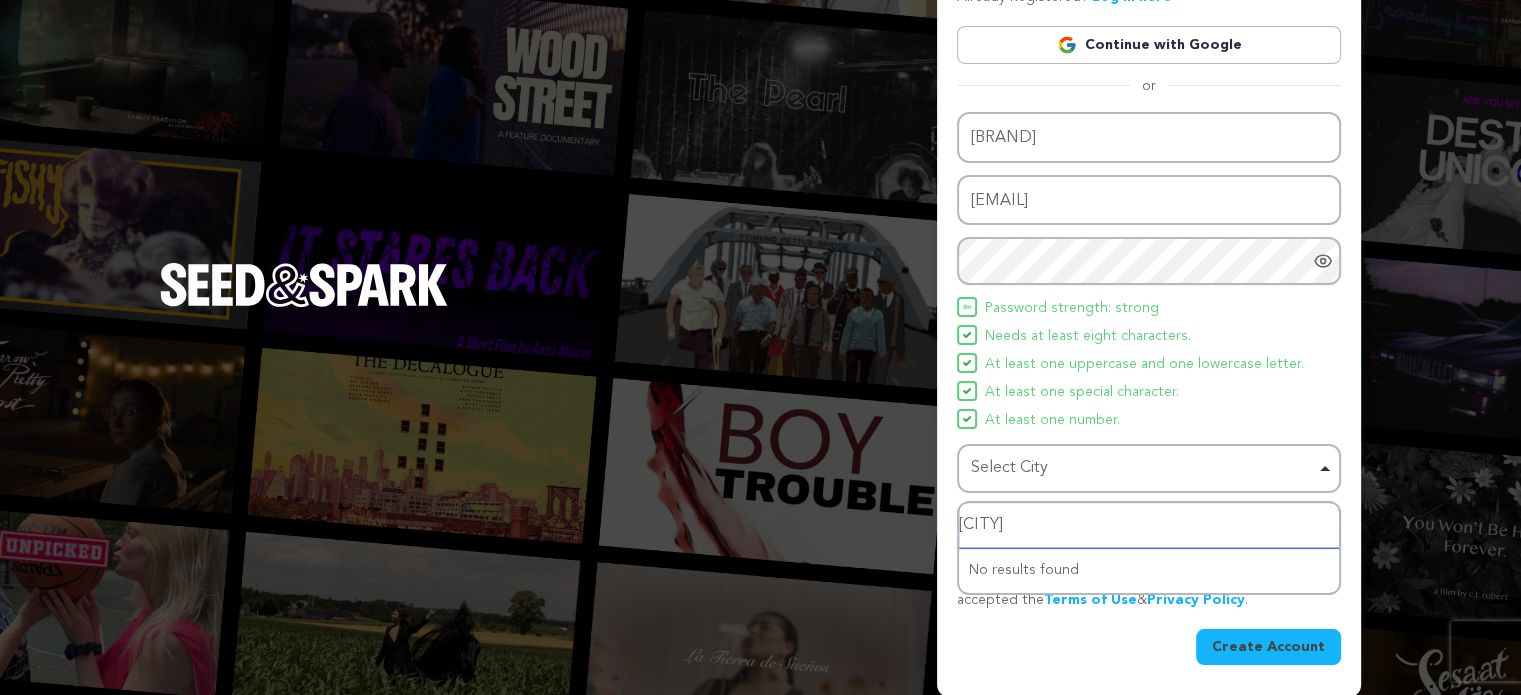 type on "Hyderabad" 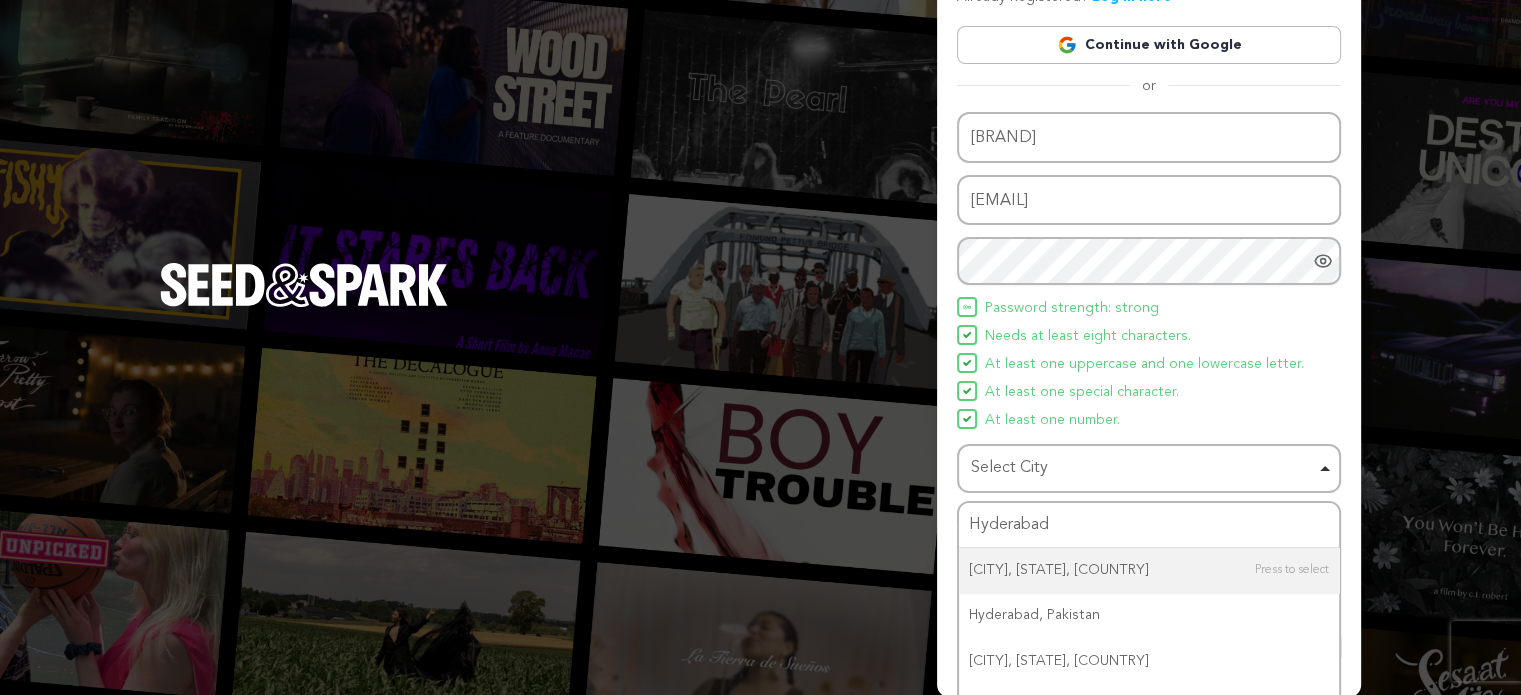 type 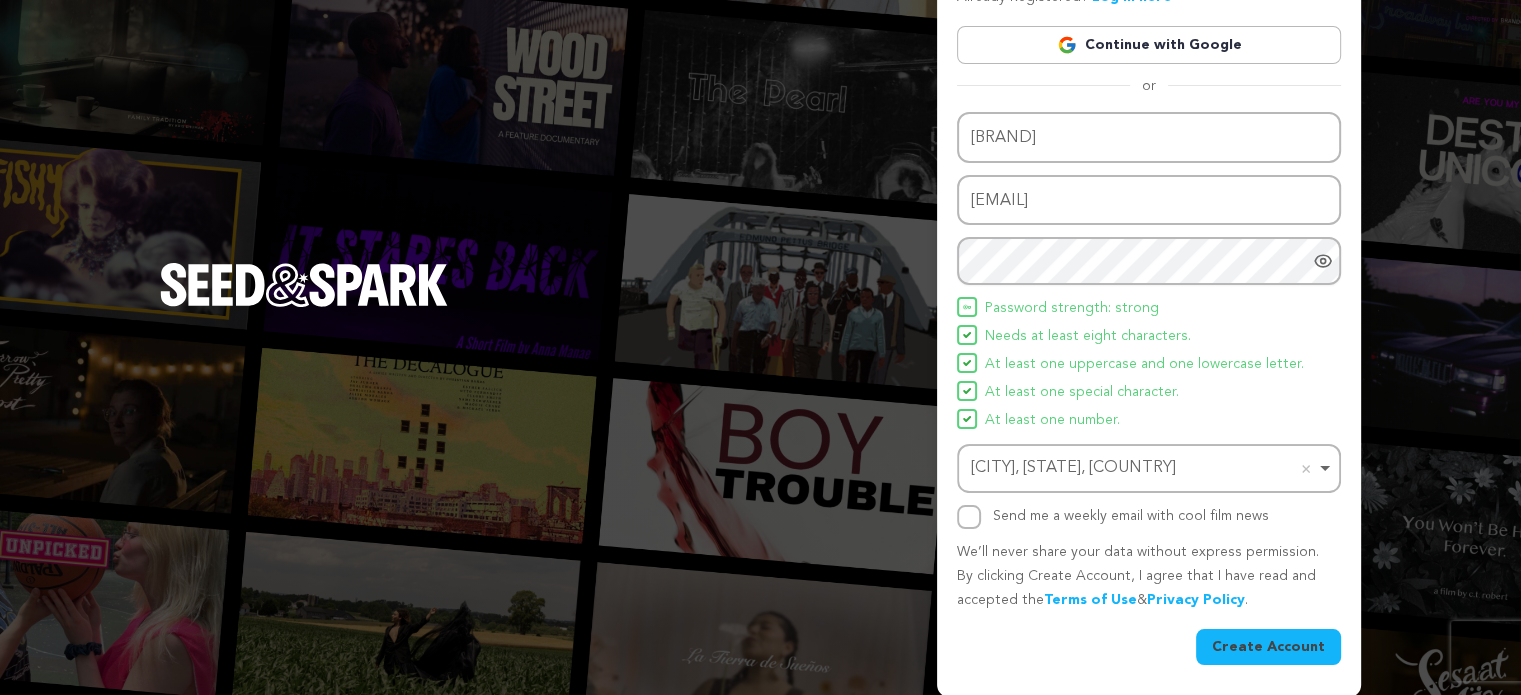 click on "Create Account" at bounding box center [1268, 647] 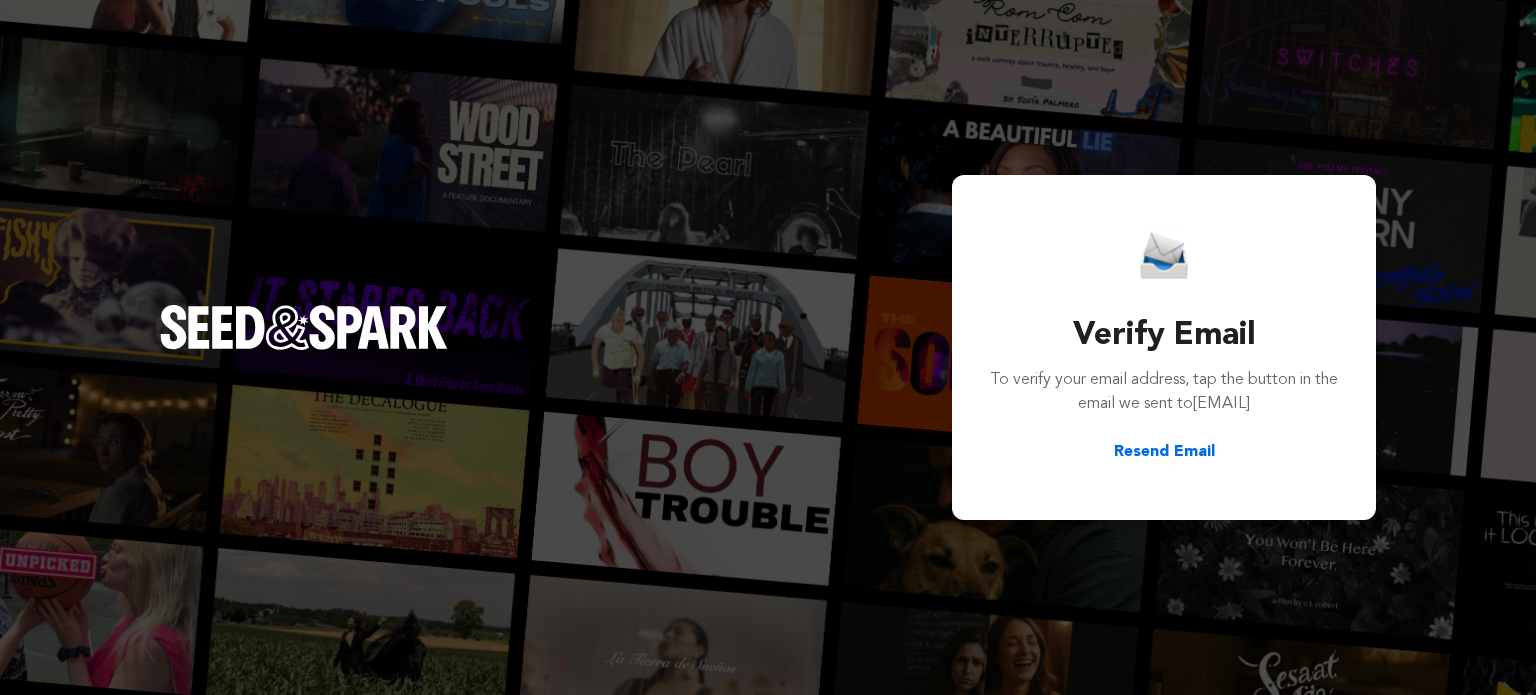 scroll, scrollTop: 0, scrollLeft: 0, axis: both 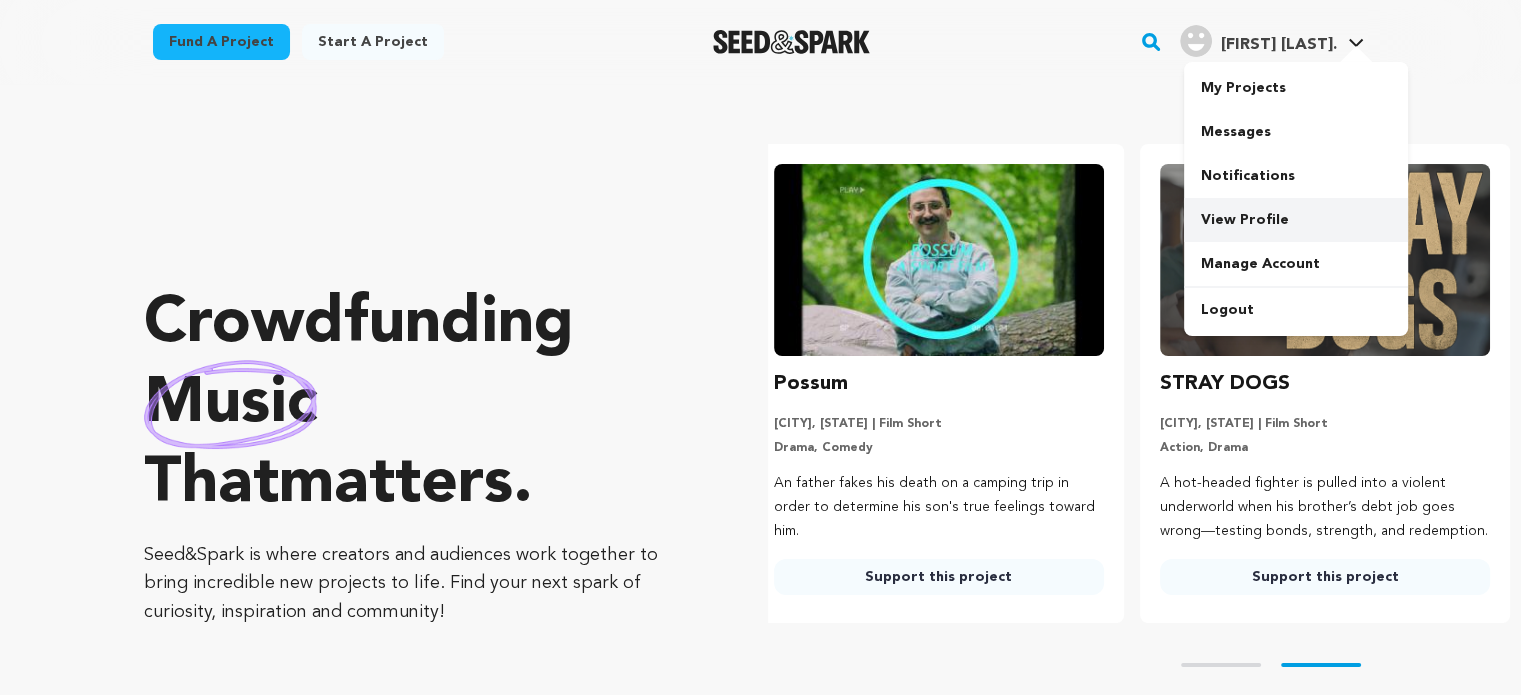 click on "View Profile" at bounding box center [1296, 220] 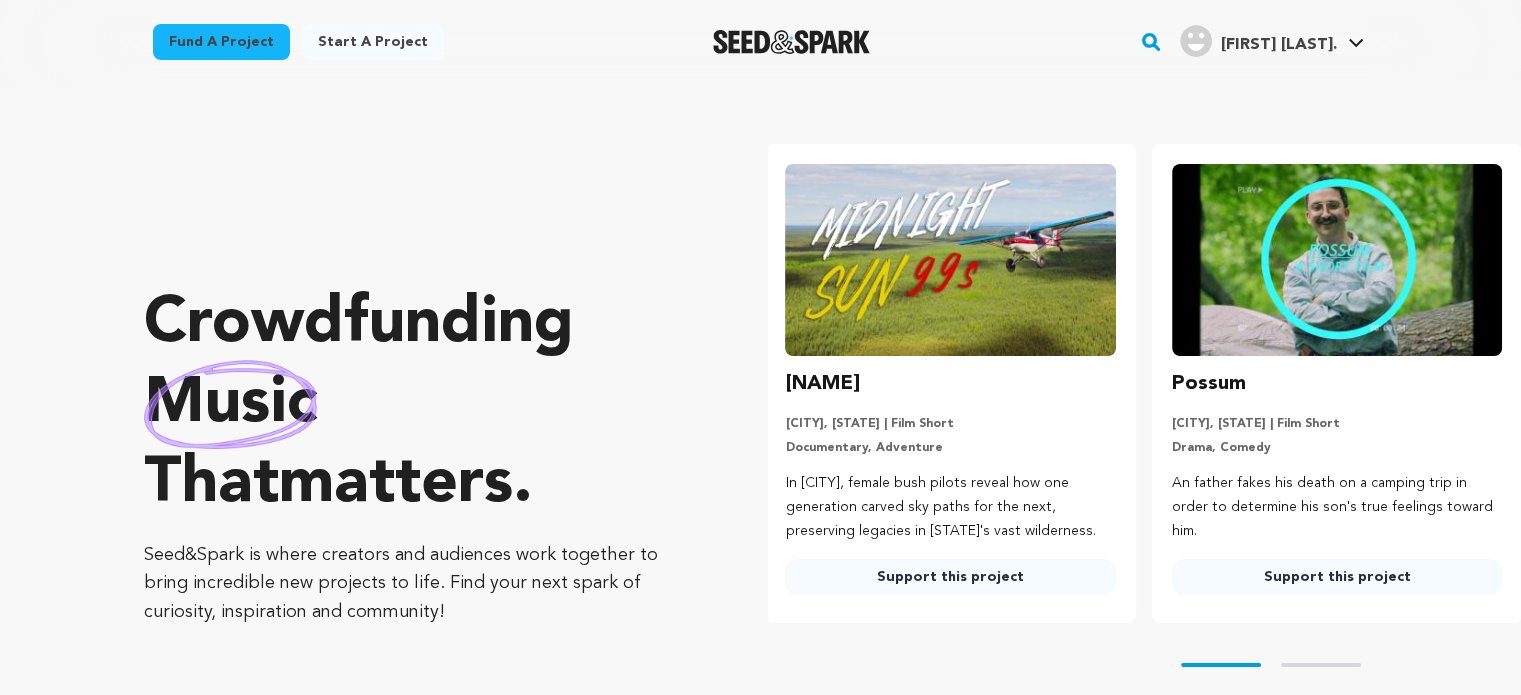 scroll, scrollTop: 0, scrollLeft: 0, axis: both 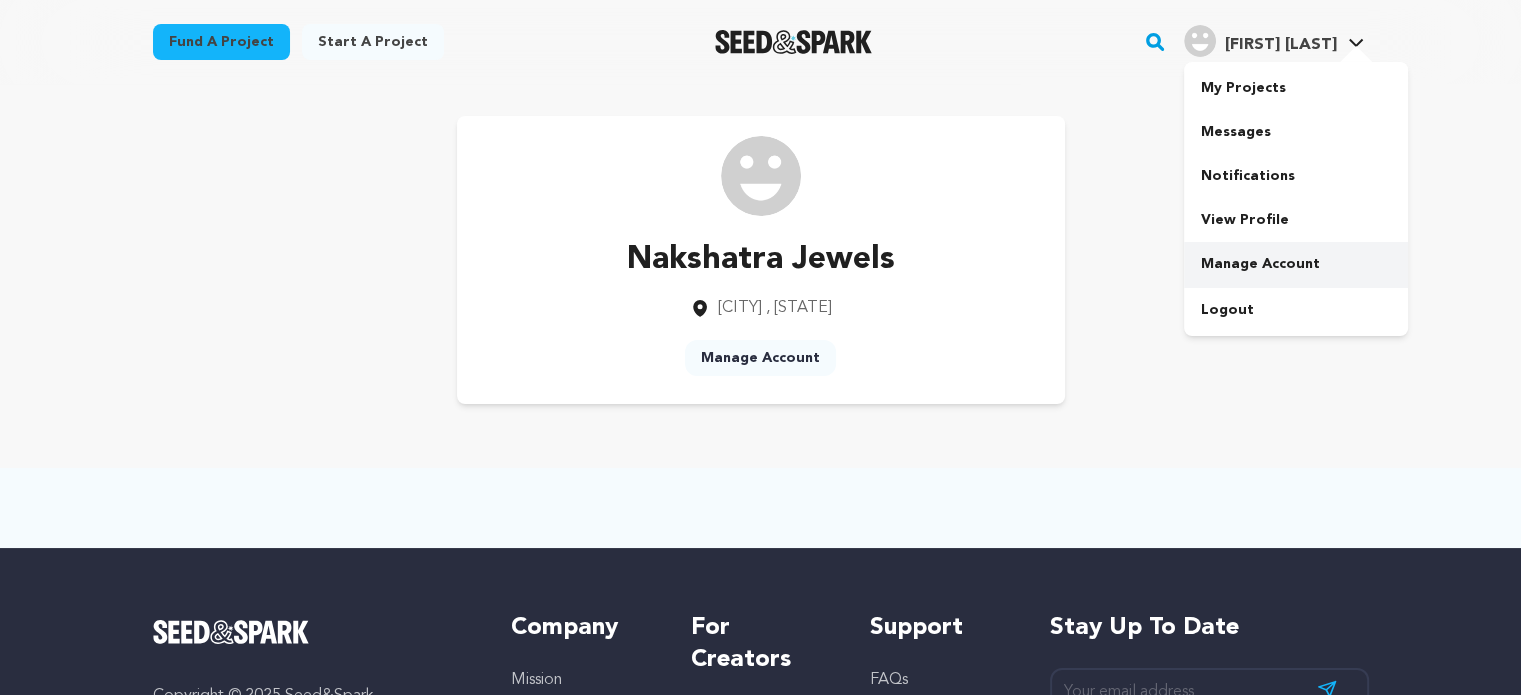 click on "Manage Account" at bounding box center (1296, 264) 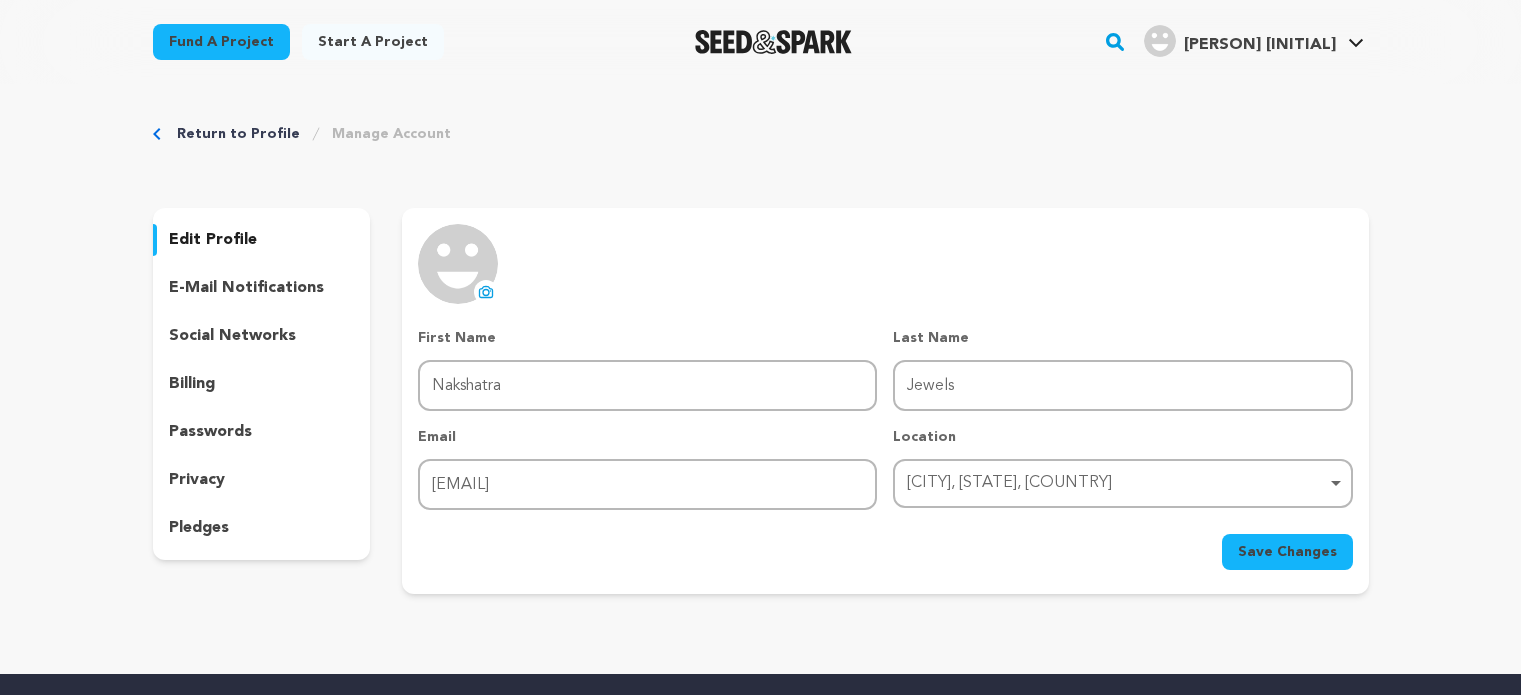 scroll, scrollTop: 0, scrollLeft: 0, axis: both 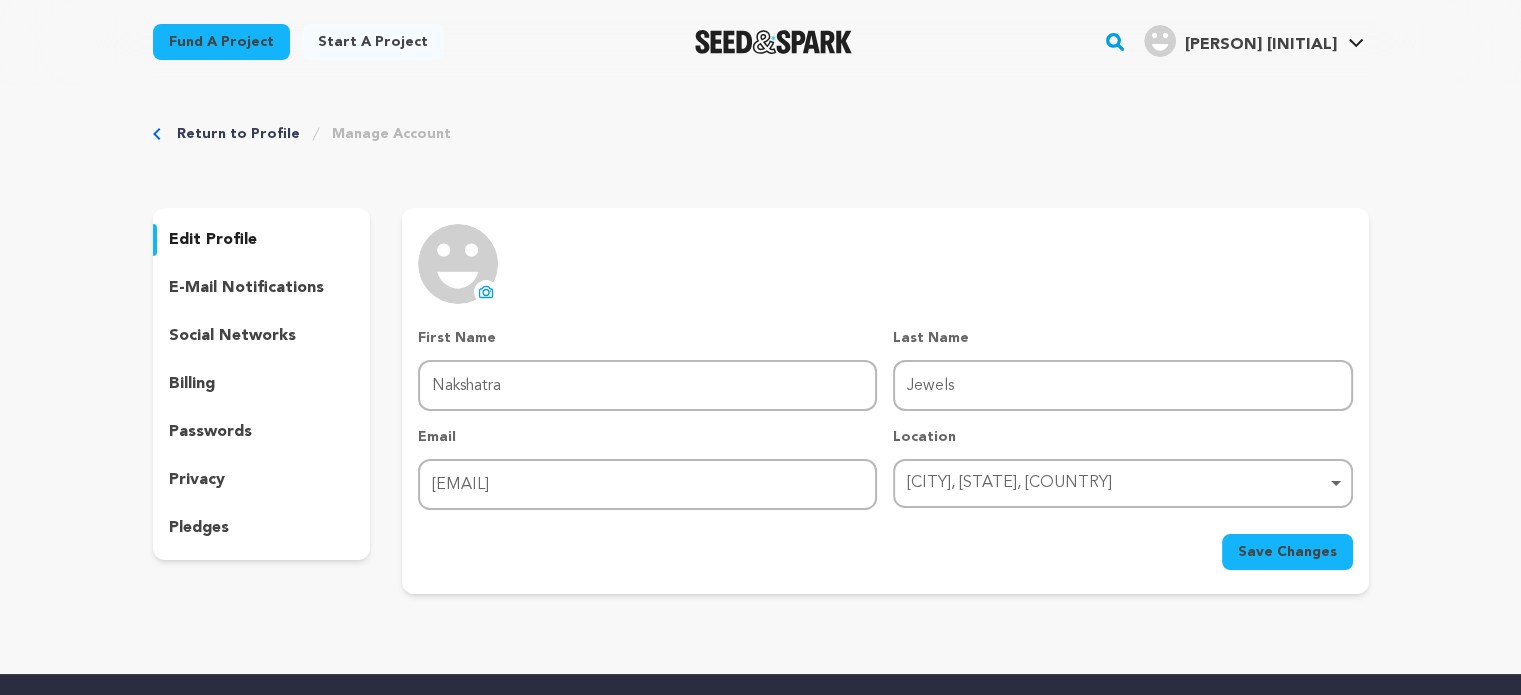 click 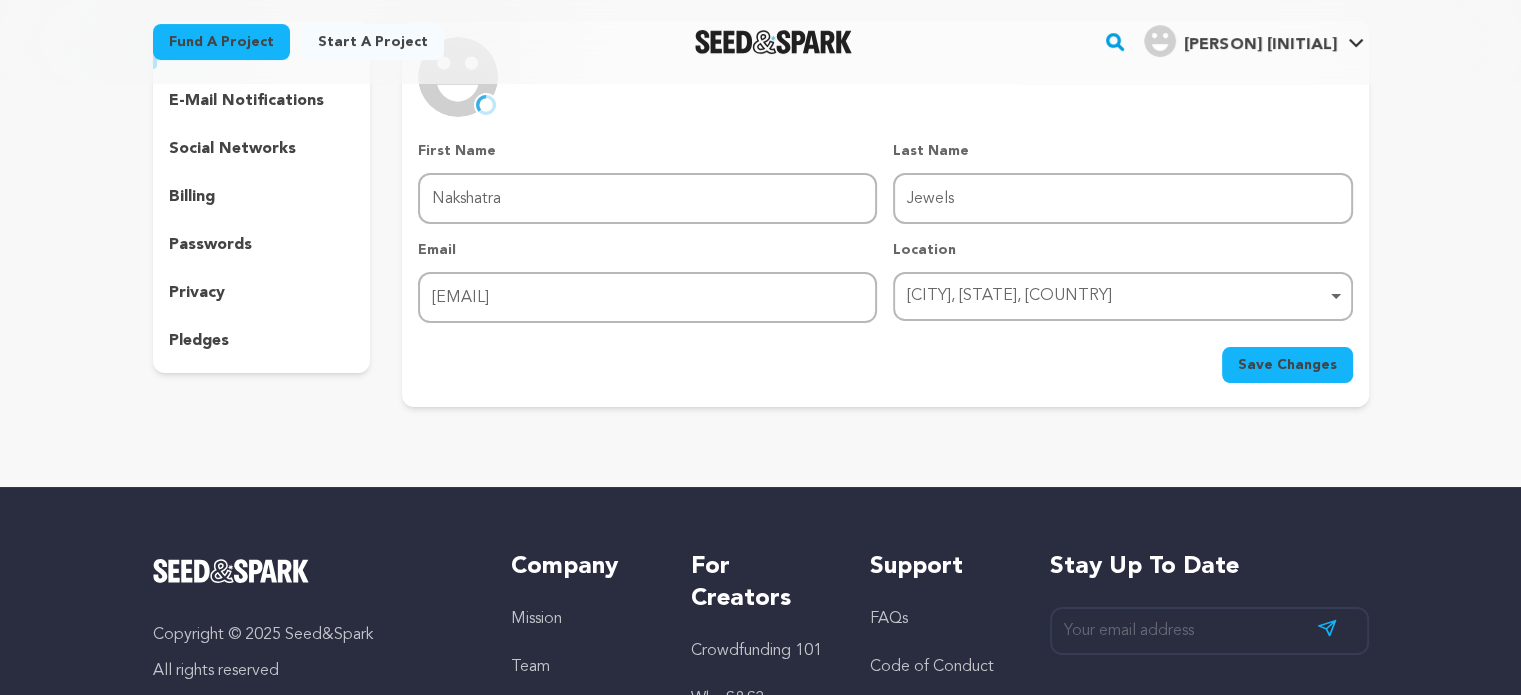 scroll, scrollTop: 0, scrollLeft: 0, axis: both 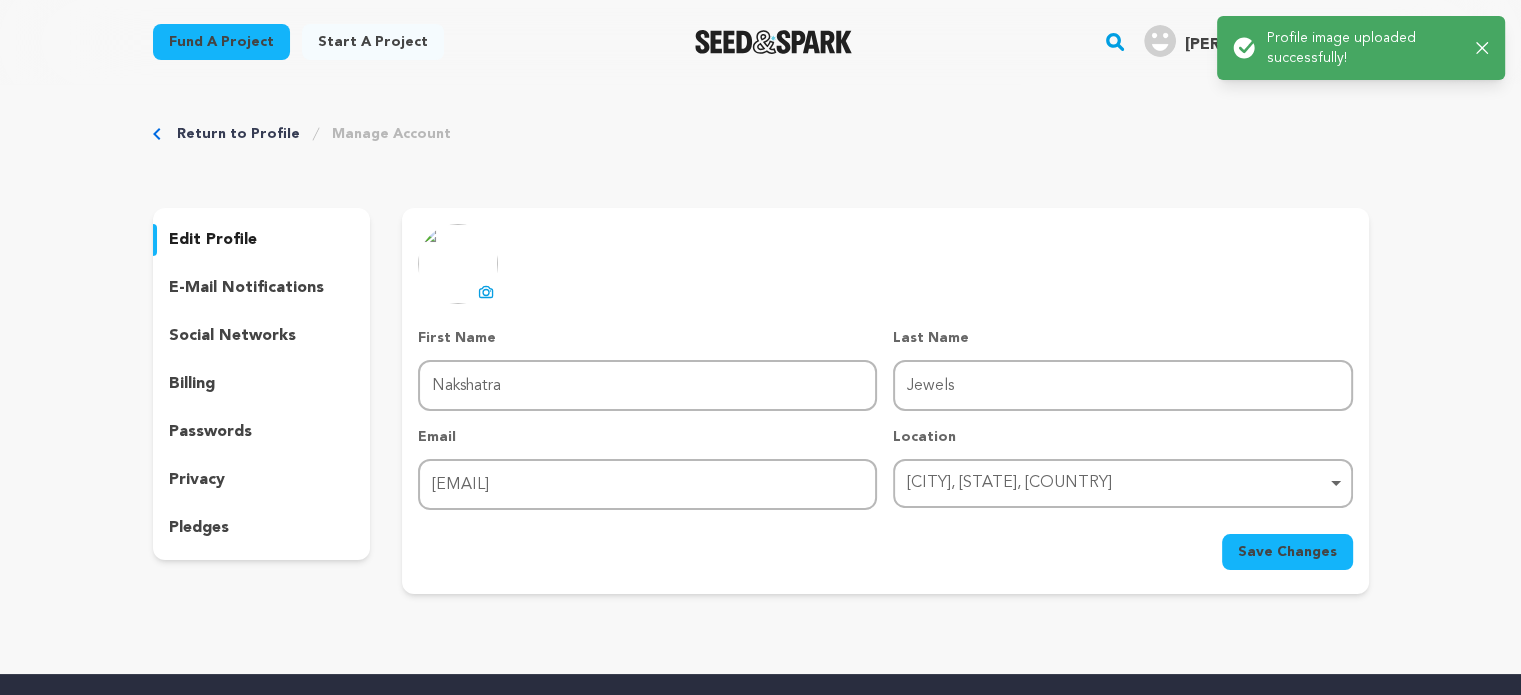 click on "Save Changes" at bounding box center (1287, 552) 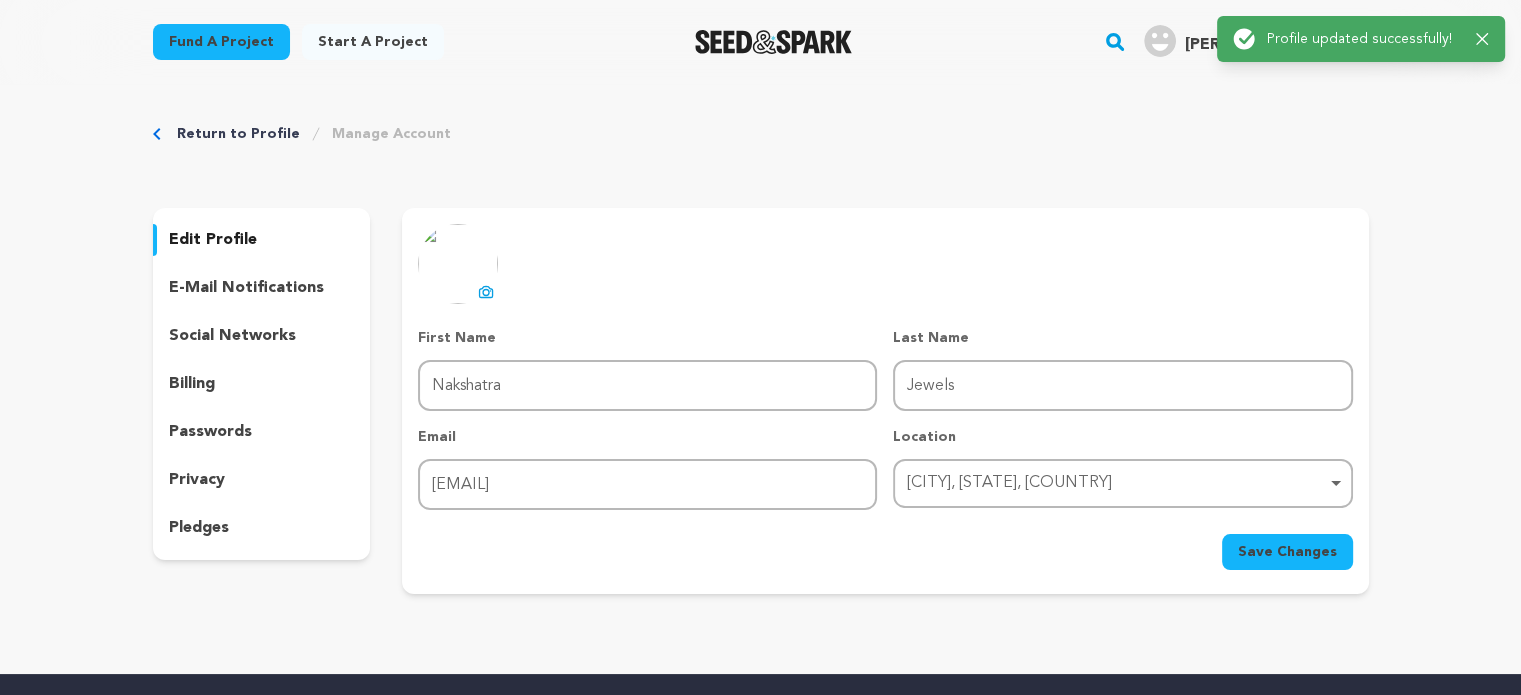 click on "edit profile" at bounding box center [213, 240] 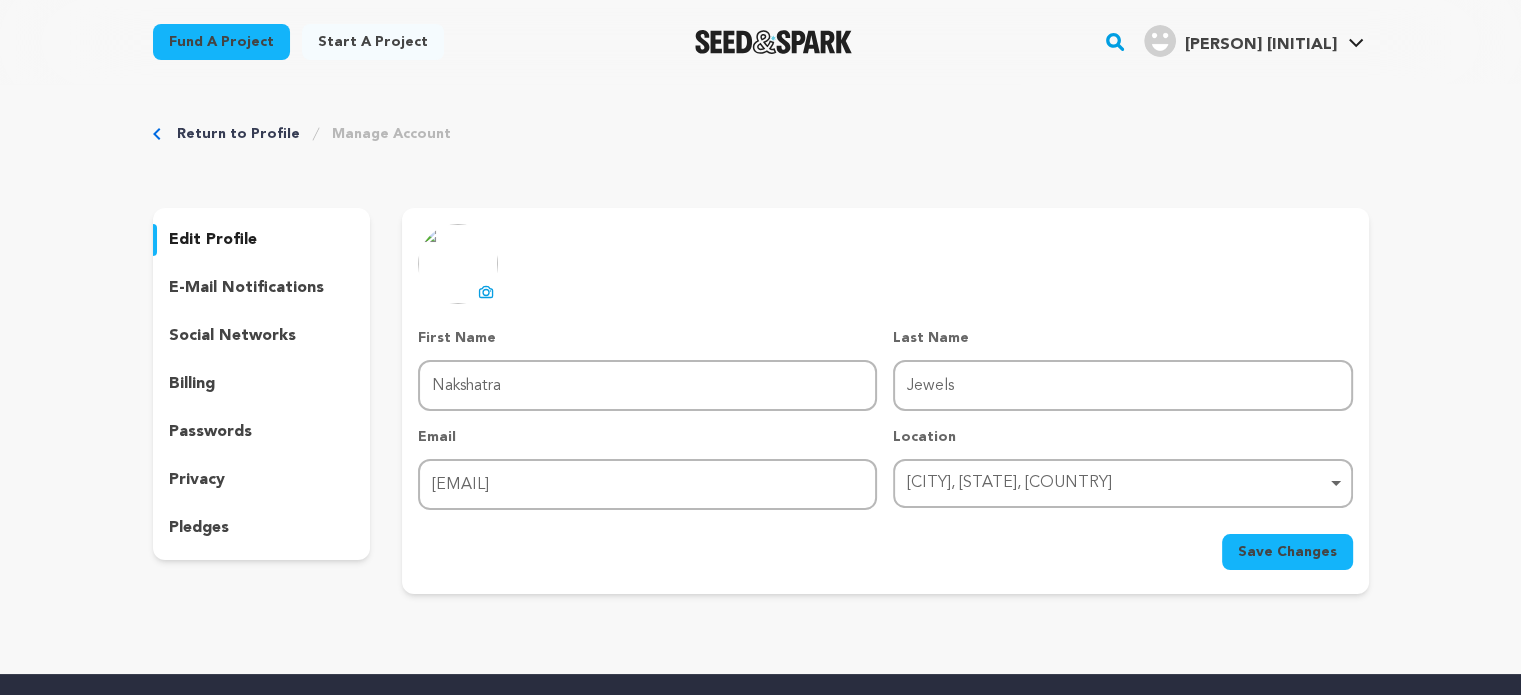 click on "edit profile" at bounding box center (213, 240) 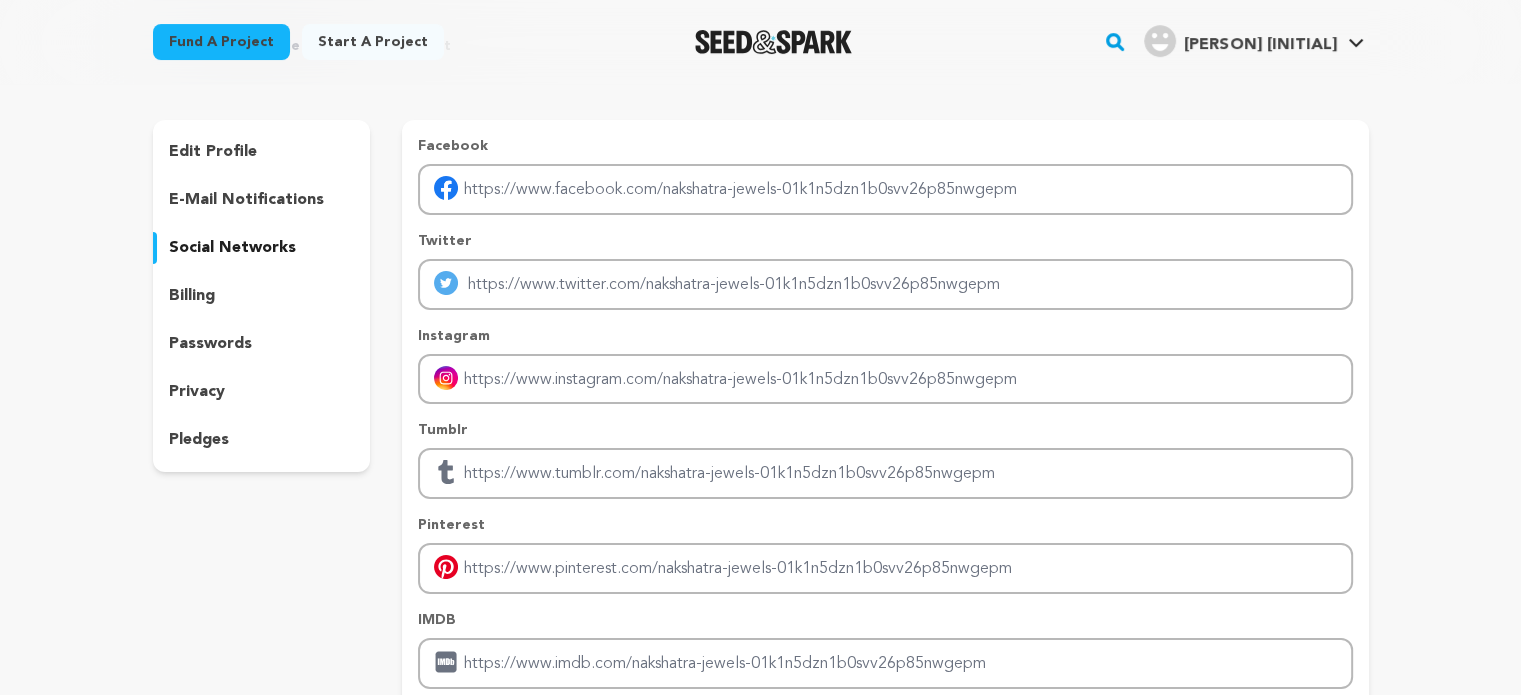 scroll, scrollTop: 88, scrollLeft: 0, axis: vertical 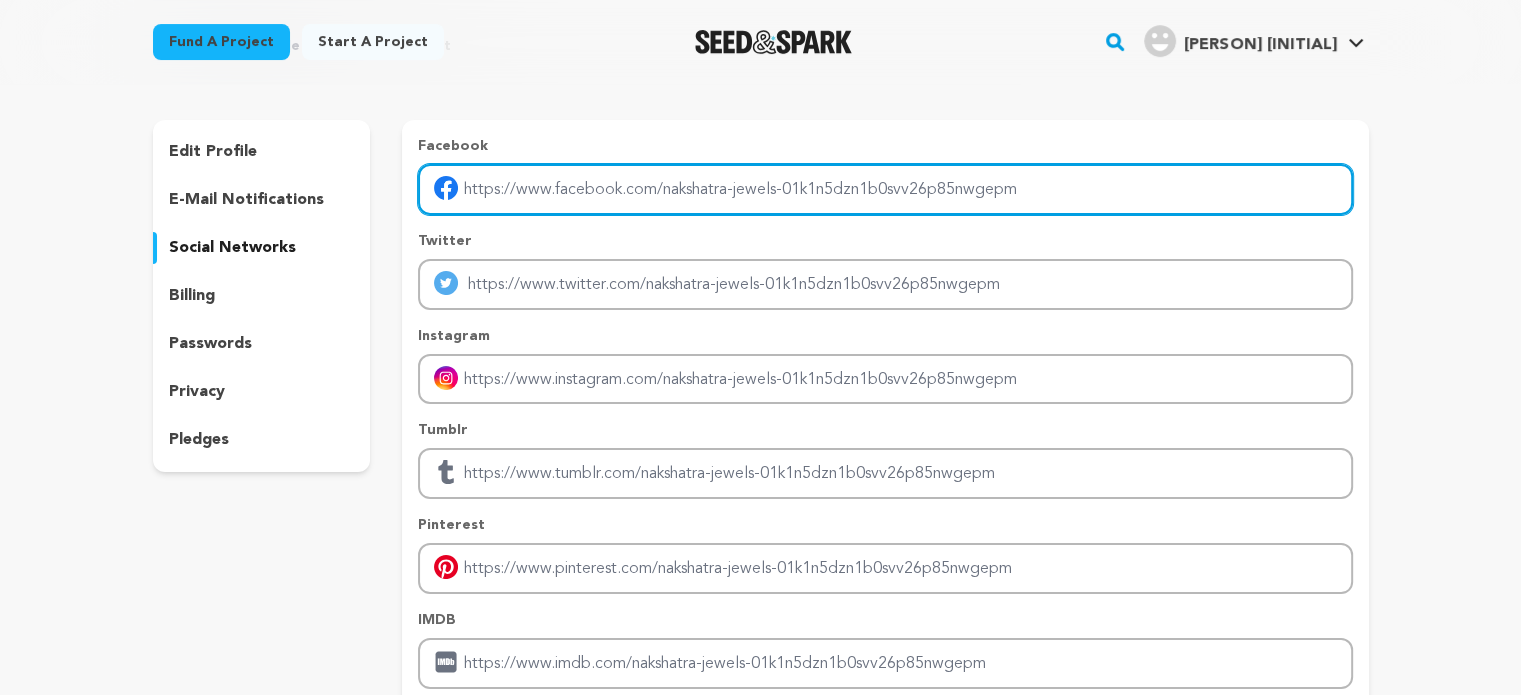click at bounding box center (885, 189) 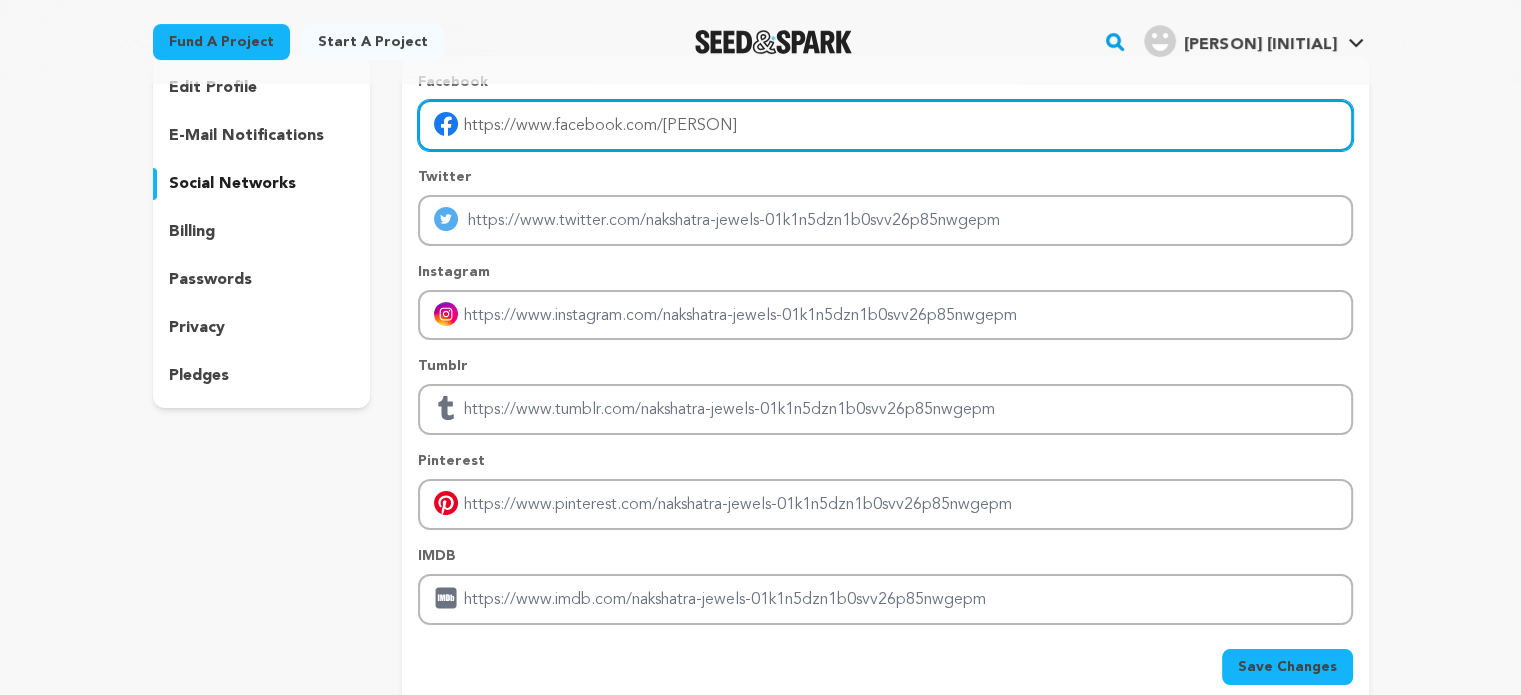 scroll, scrollTop: 144, scrollLeft: 0, axis: vertical 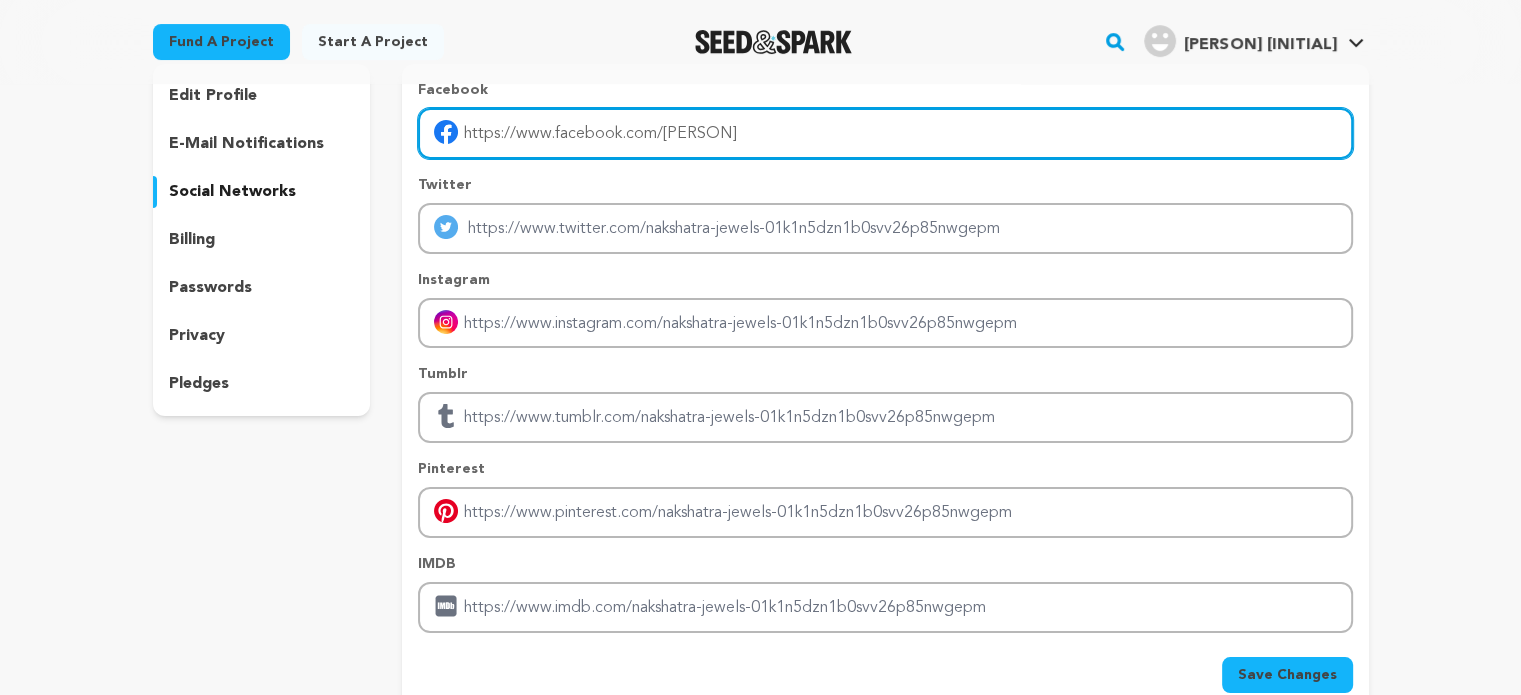 type on "https://www.facebook.com/nakshatrajewelshyderabad/" 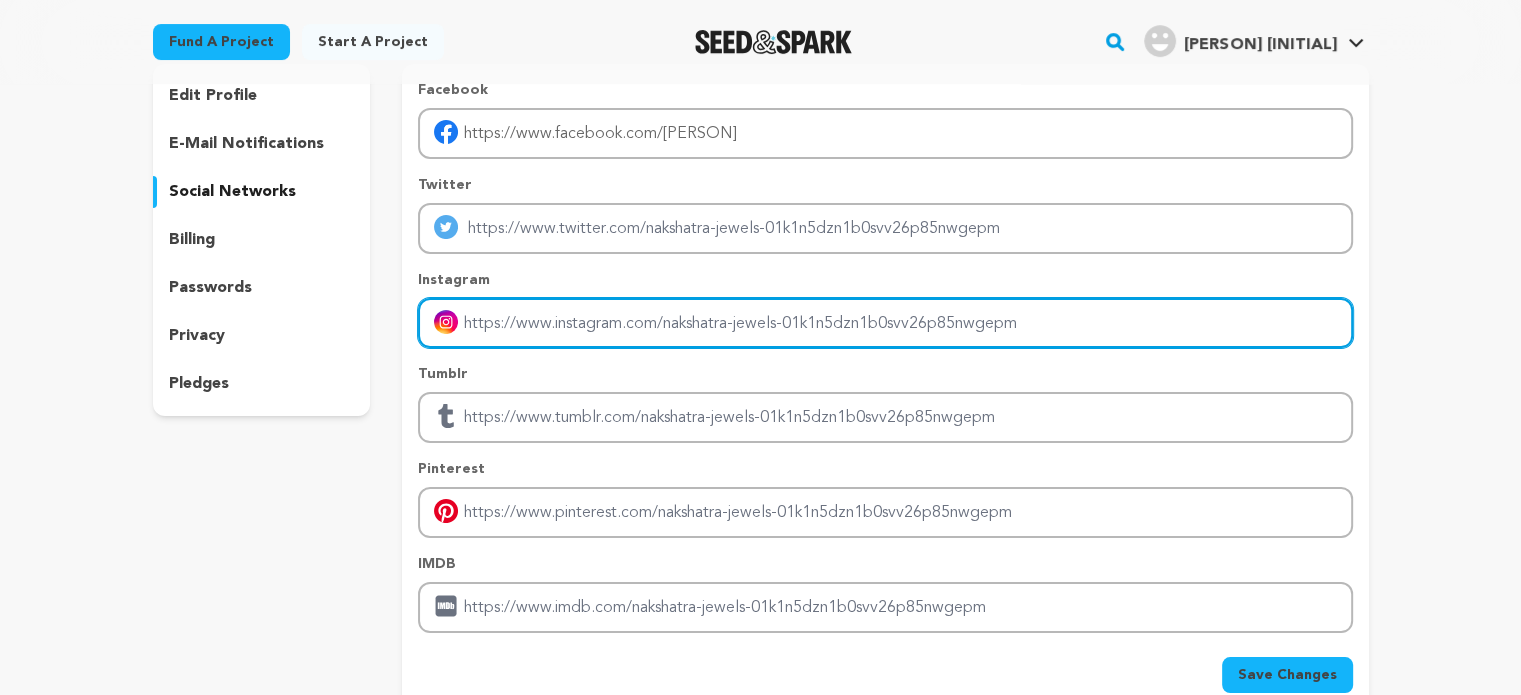 click at bounding box center [885, 323] 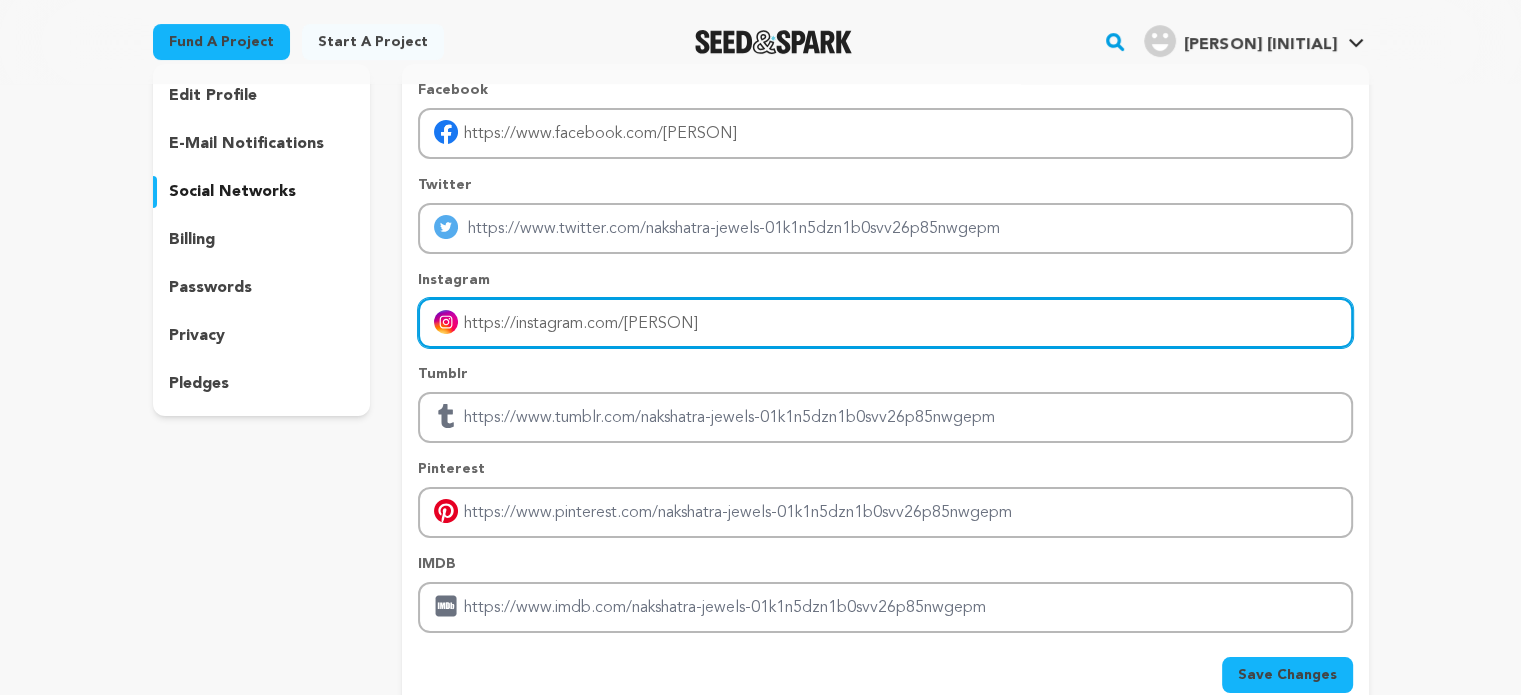 type on "https://instagram.com/nakshatra_jewels" 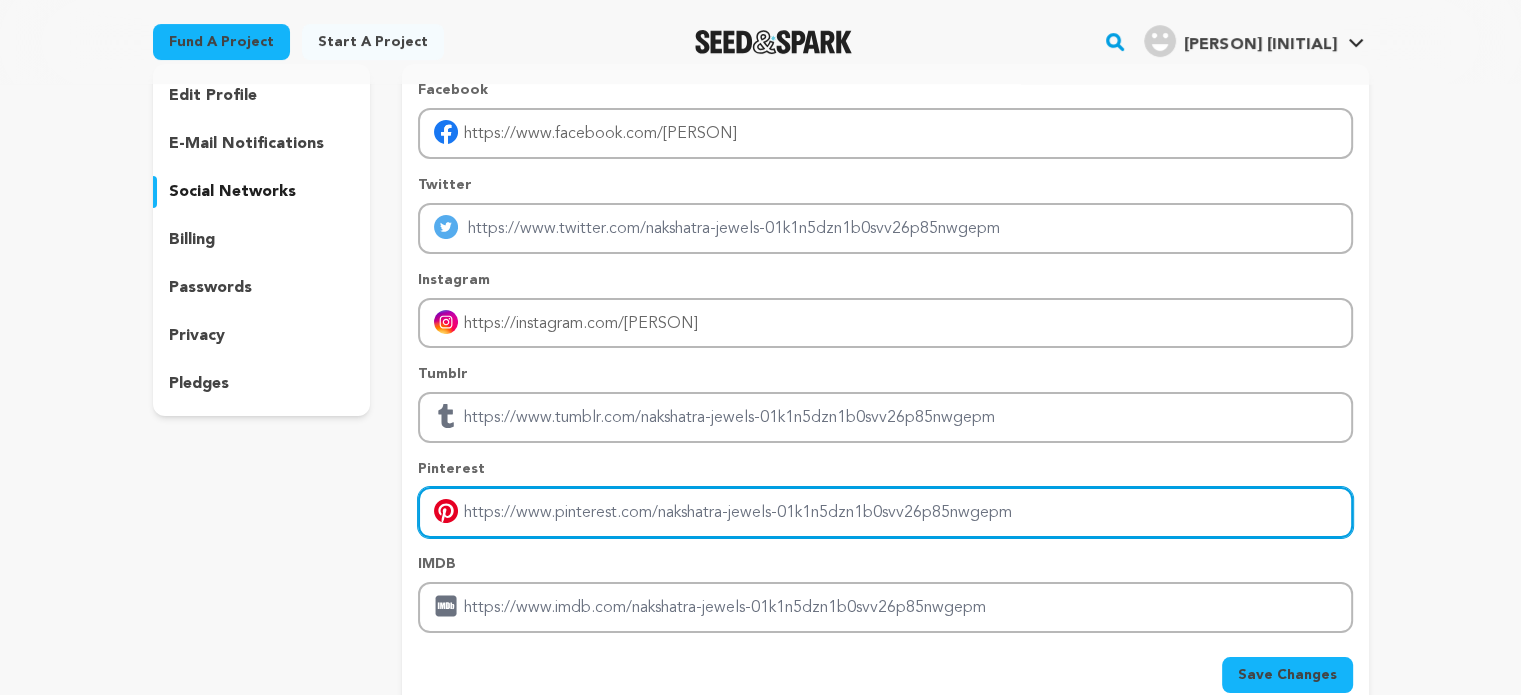 click at bounding box center [885, 512] 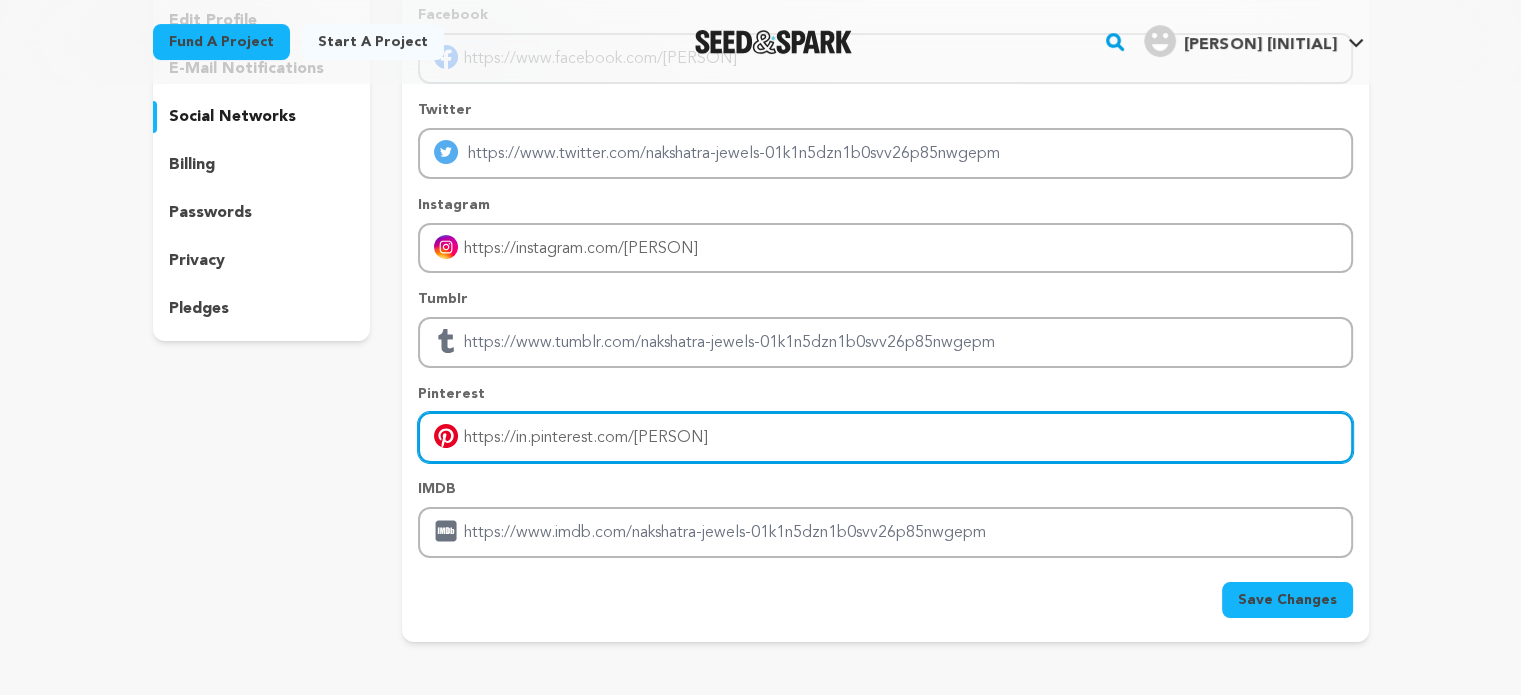 scroll, scrollTop: 223, scrollLeft: 0, axis: vertical 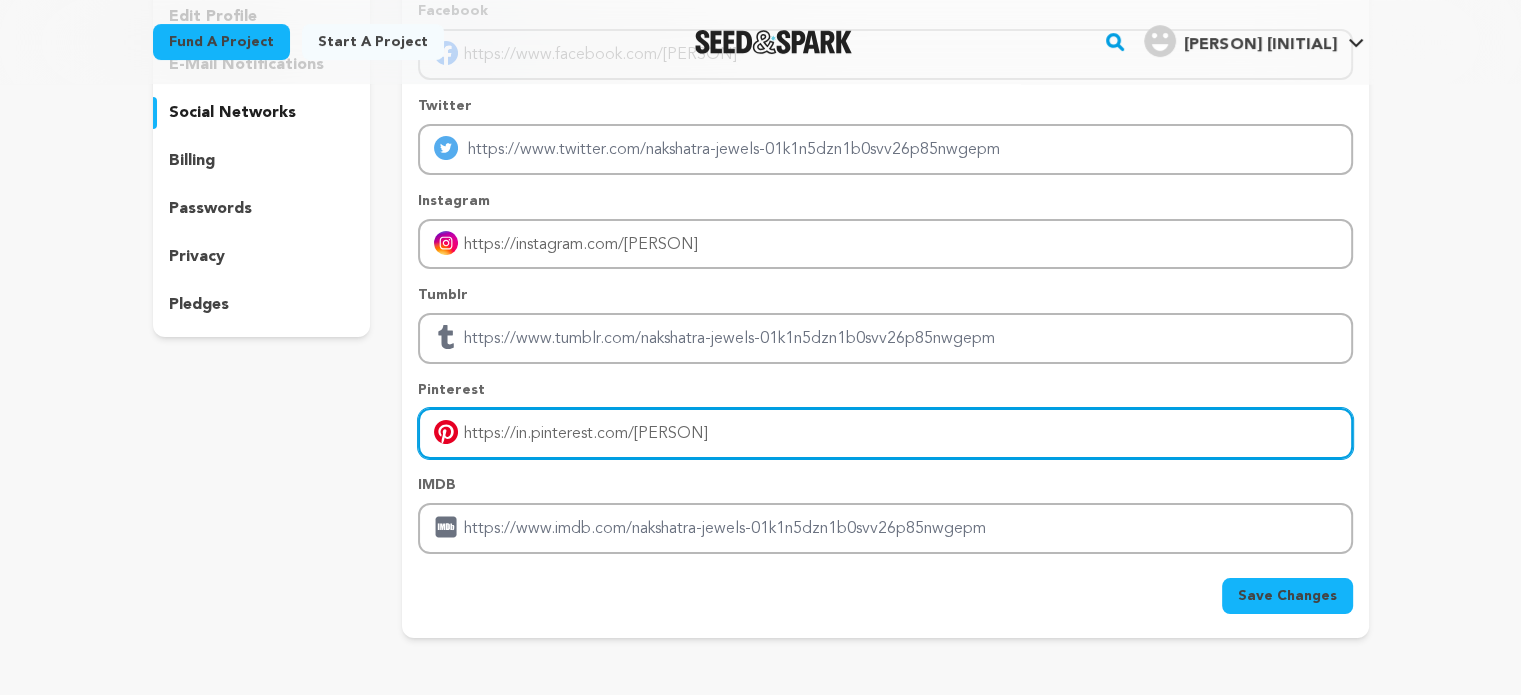 type on "https://in.pinterest.com/nakshatrajewels25/" 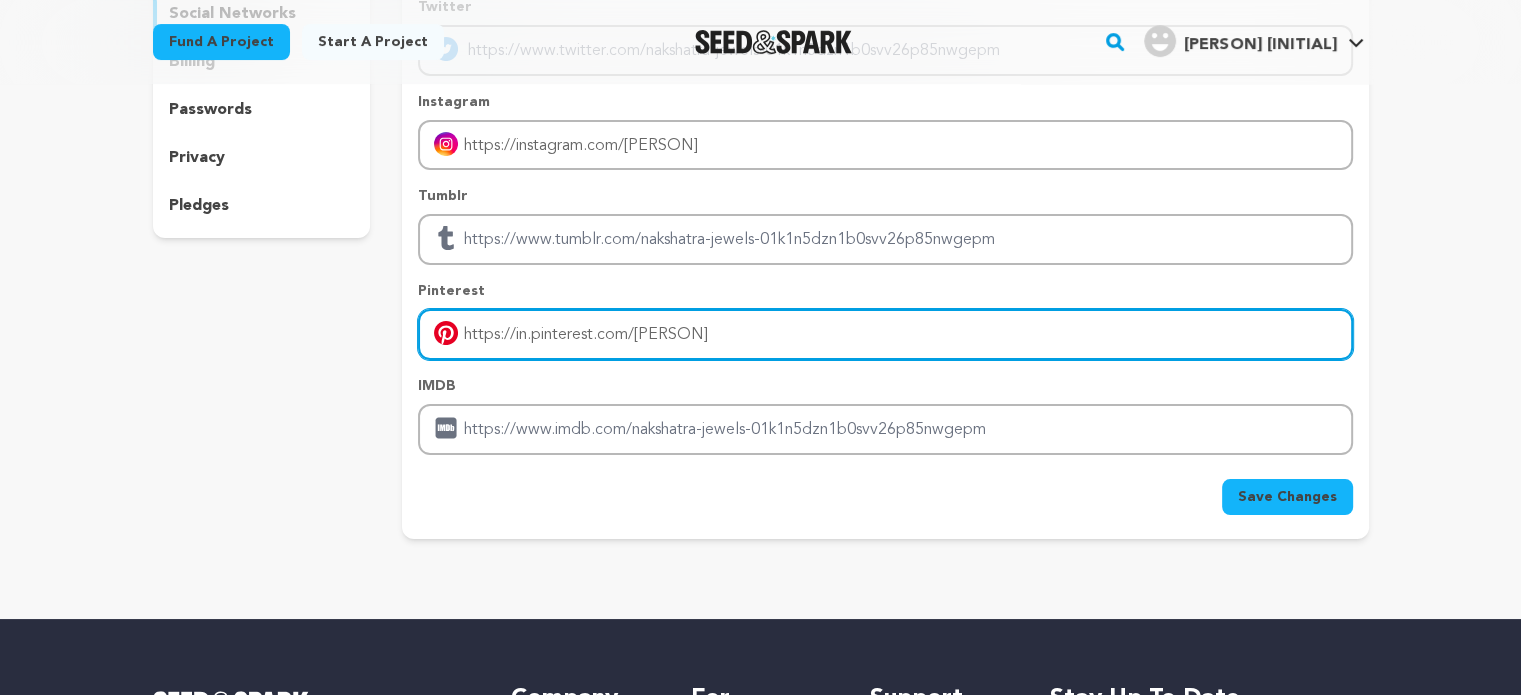scroll, scrollTop: 334, scrollLeft: 0, axis: vertical 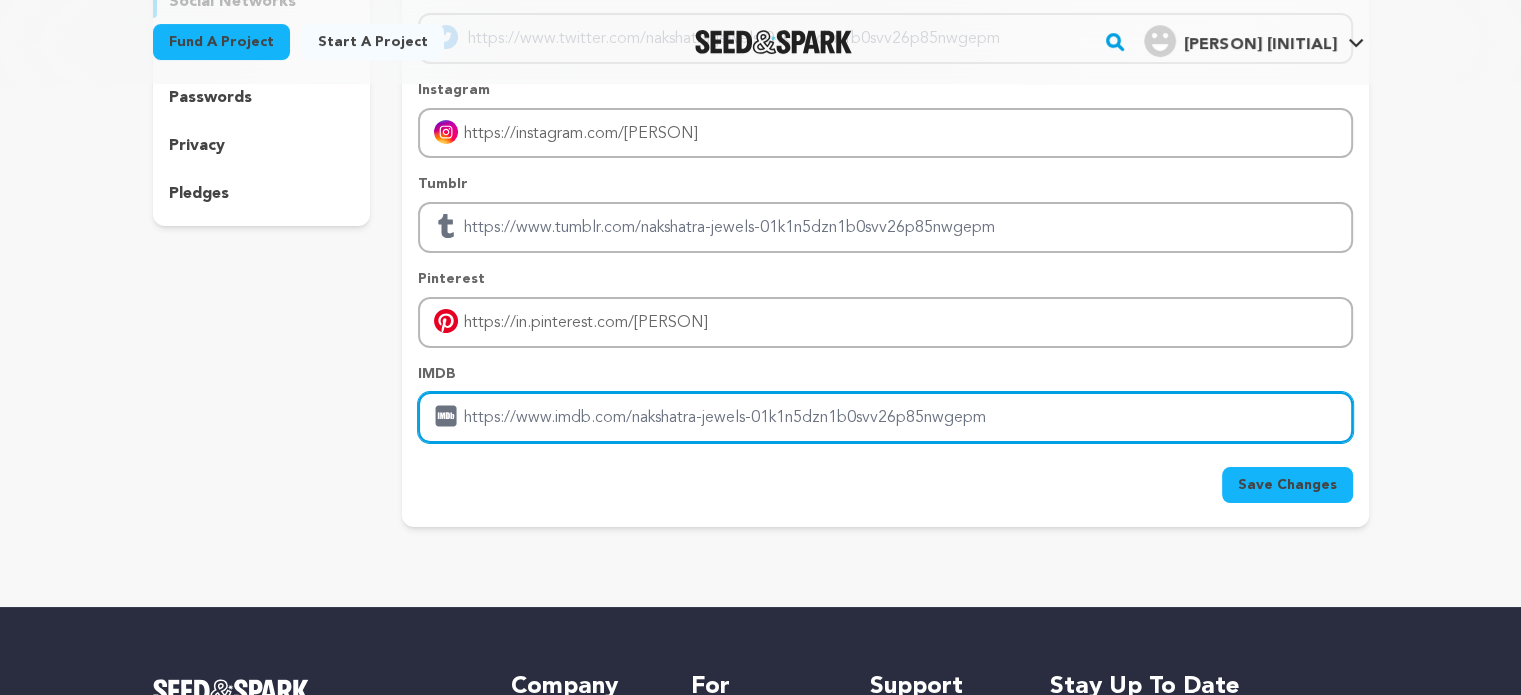 click at bounding box center [885, 417] 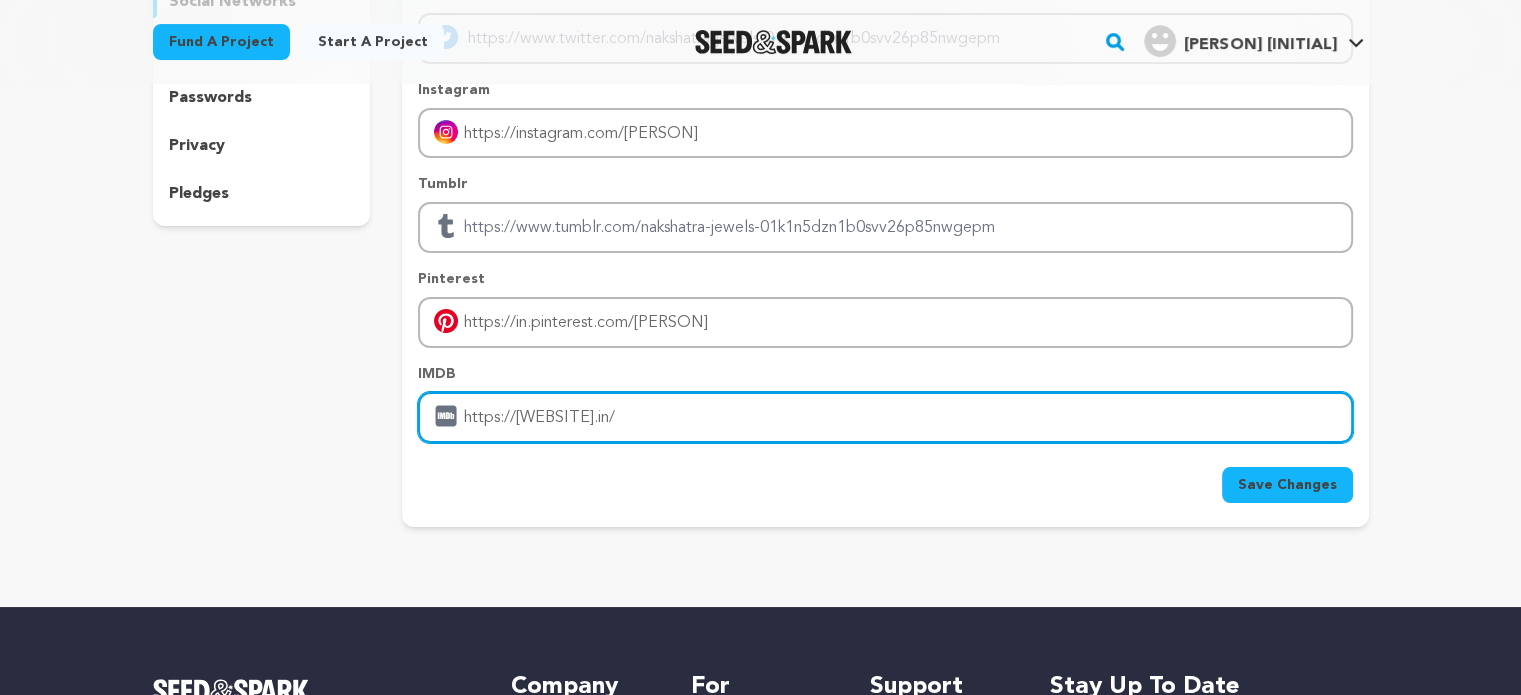 type on "https://nakshatrajewels.in/" 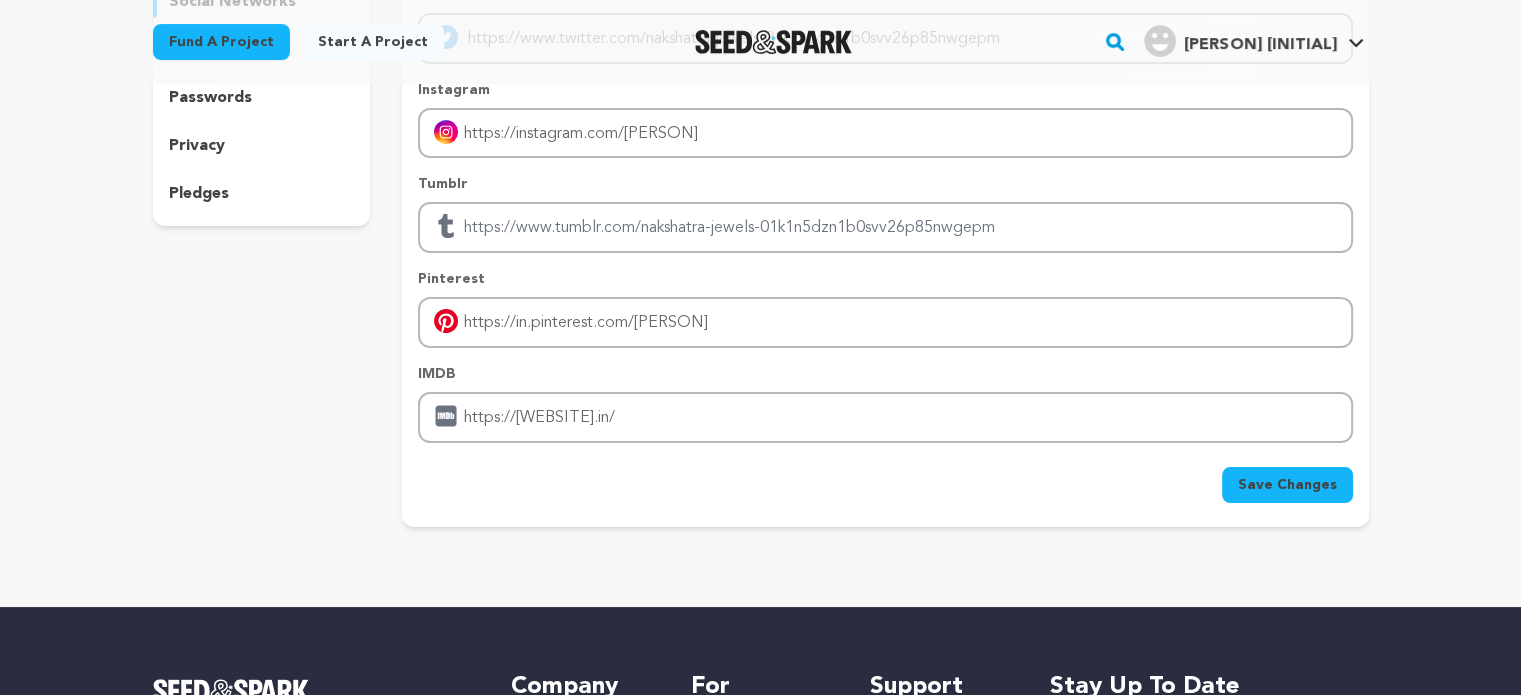 click on "Save Changes" at bounding box center (1287, 485) 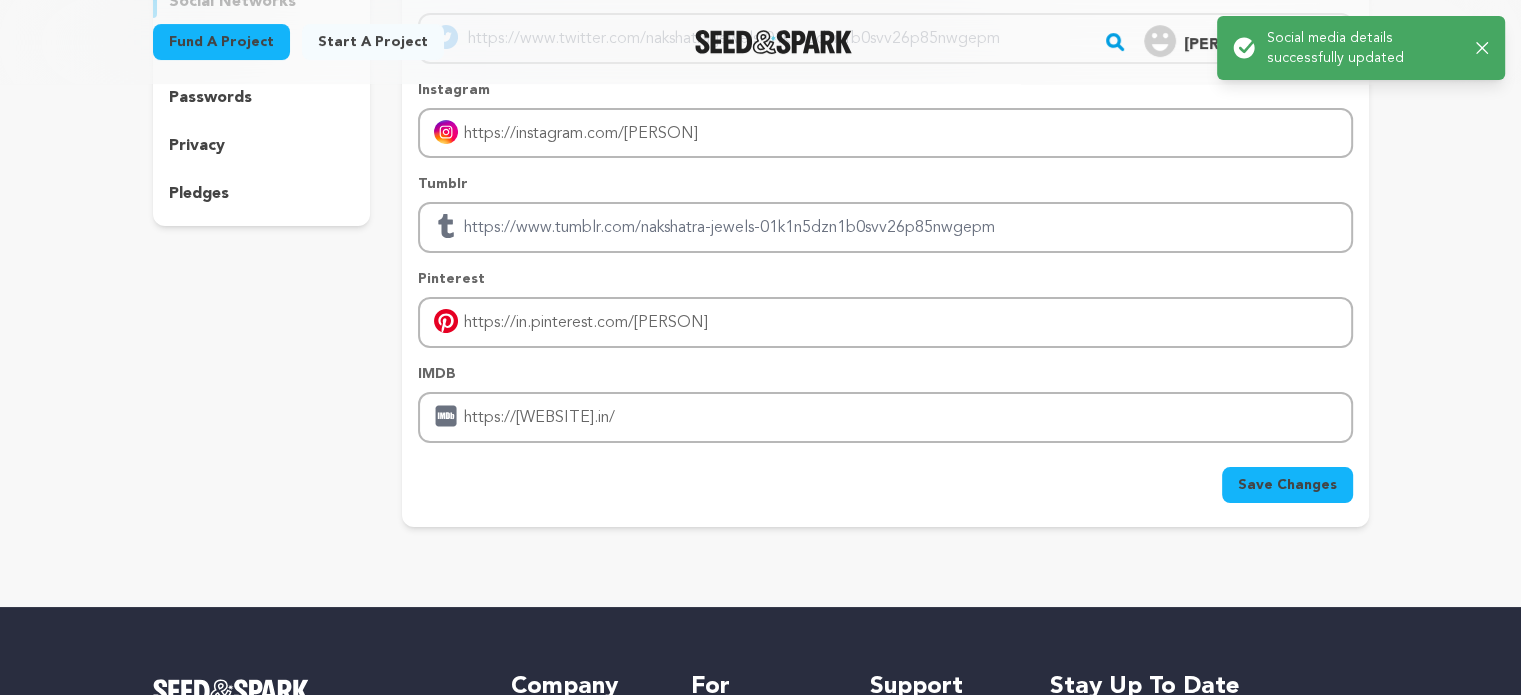 scroll, scrollTop: 0, scrollLeft: 0, axis: both 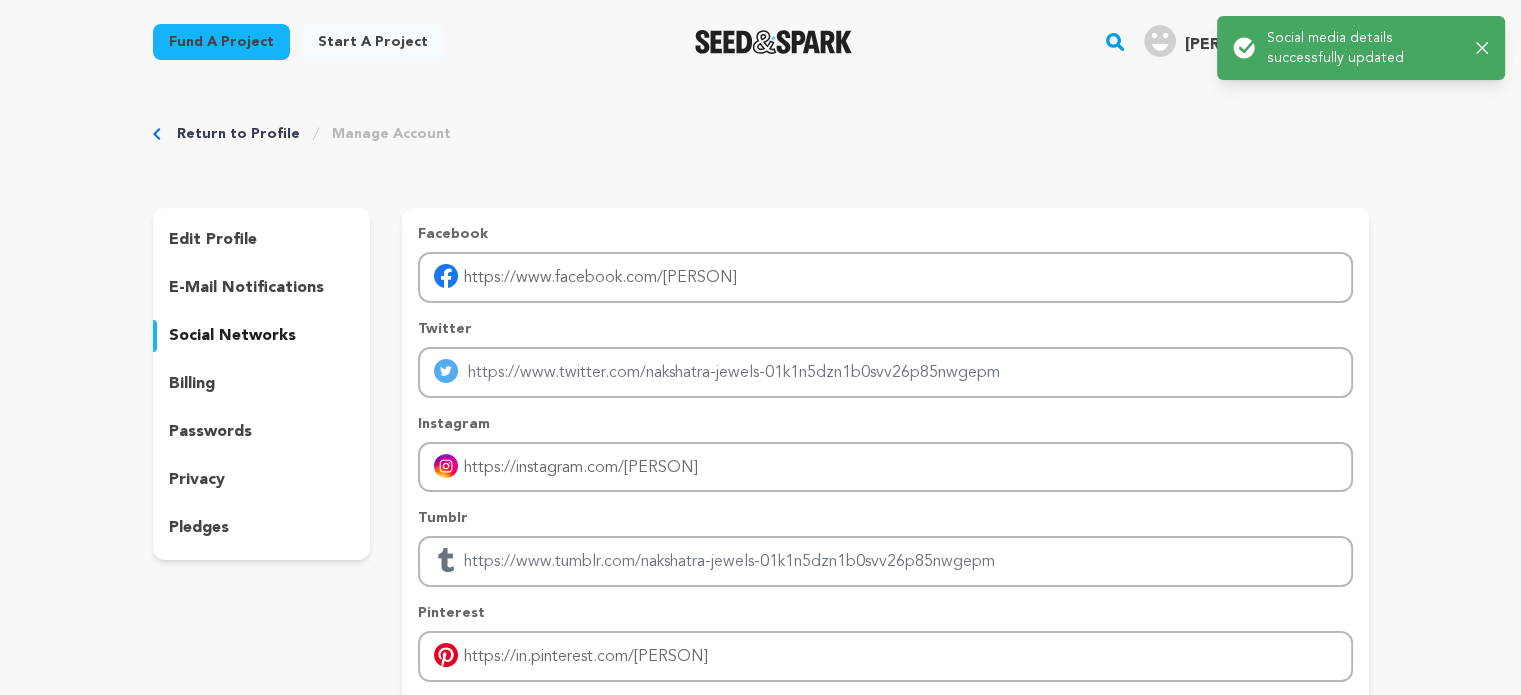 click on "edit profile" at bounding box center (213, 240) 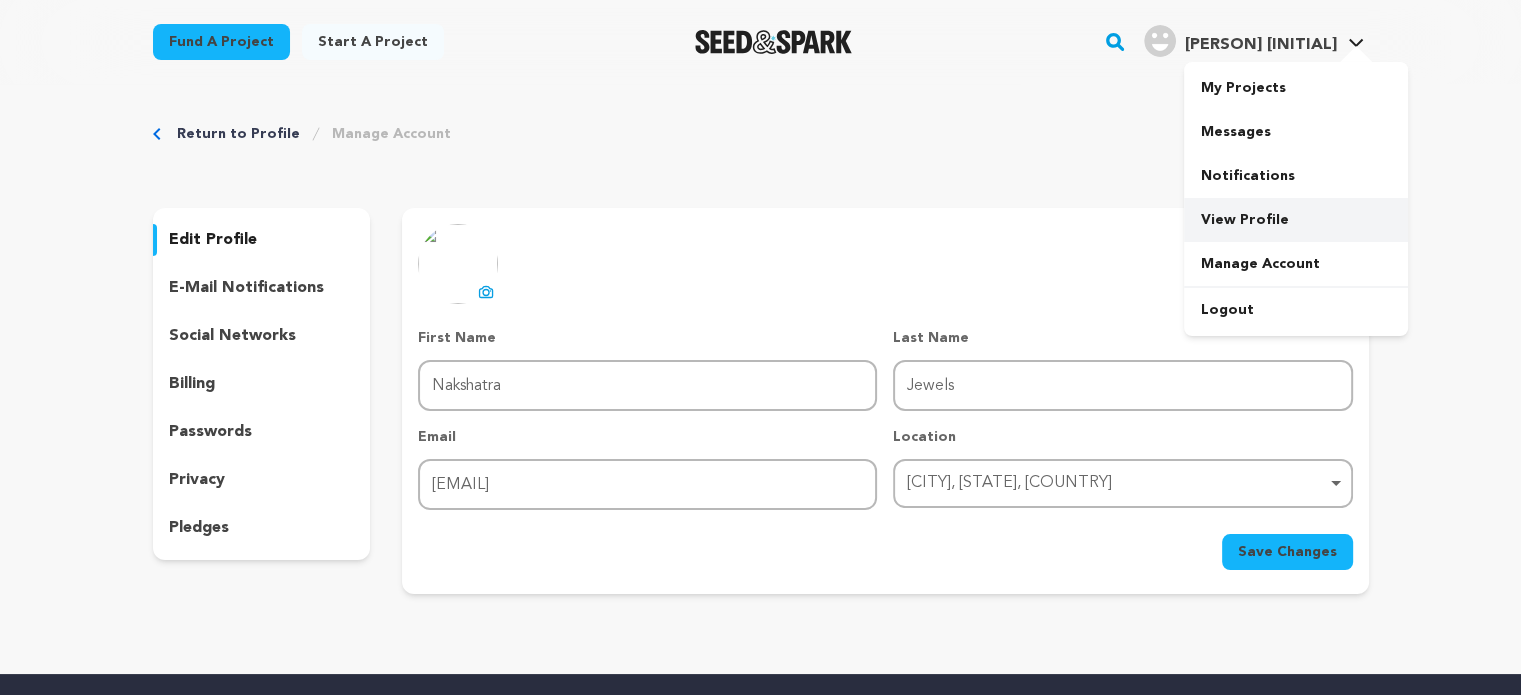click on "View Profile" at bounding box center [1296, 220] 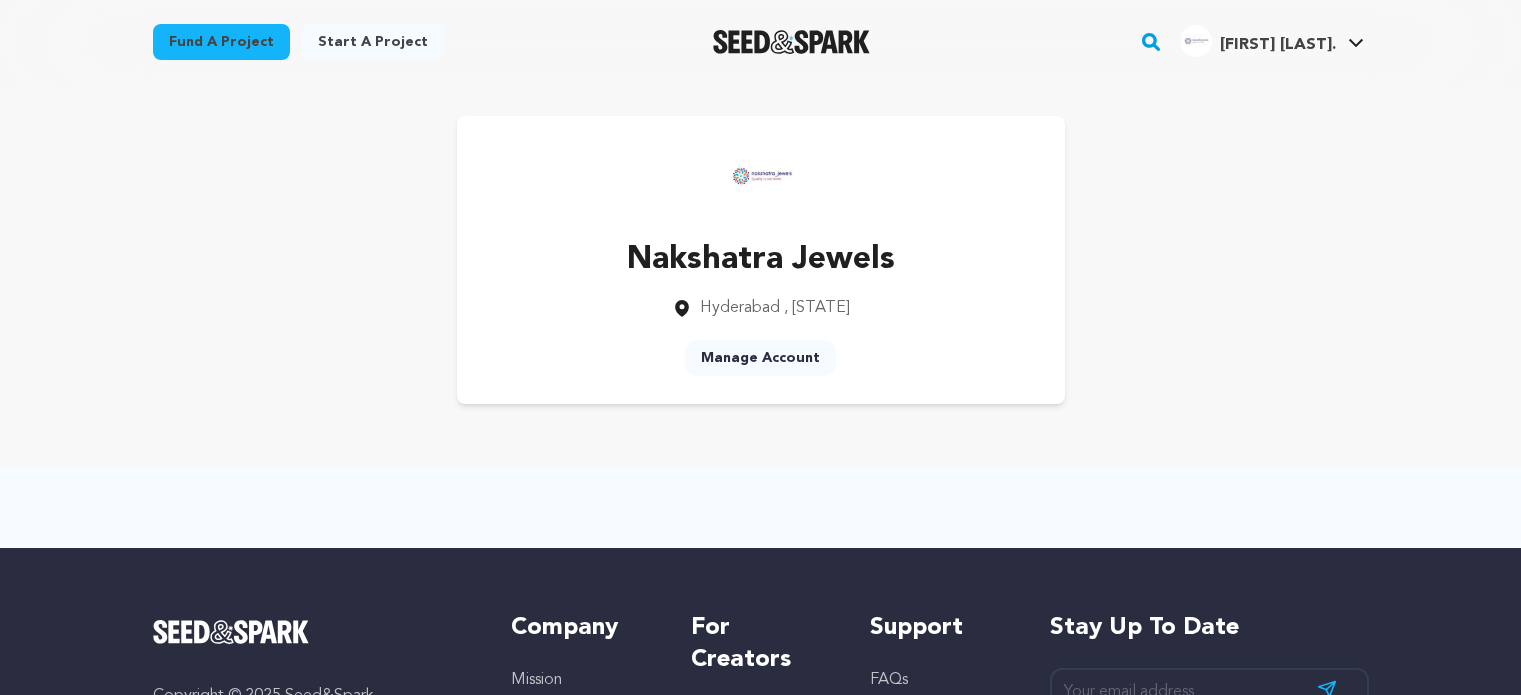 scroll, scrollTop: 0, scrollLeft: 0, axis: both 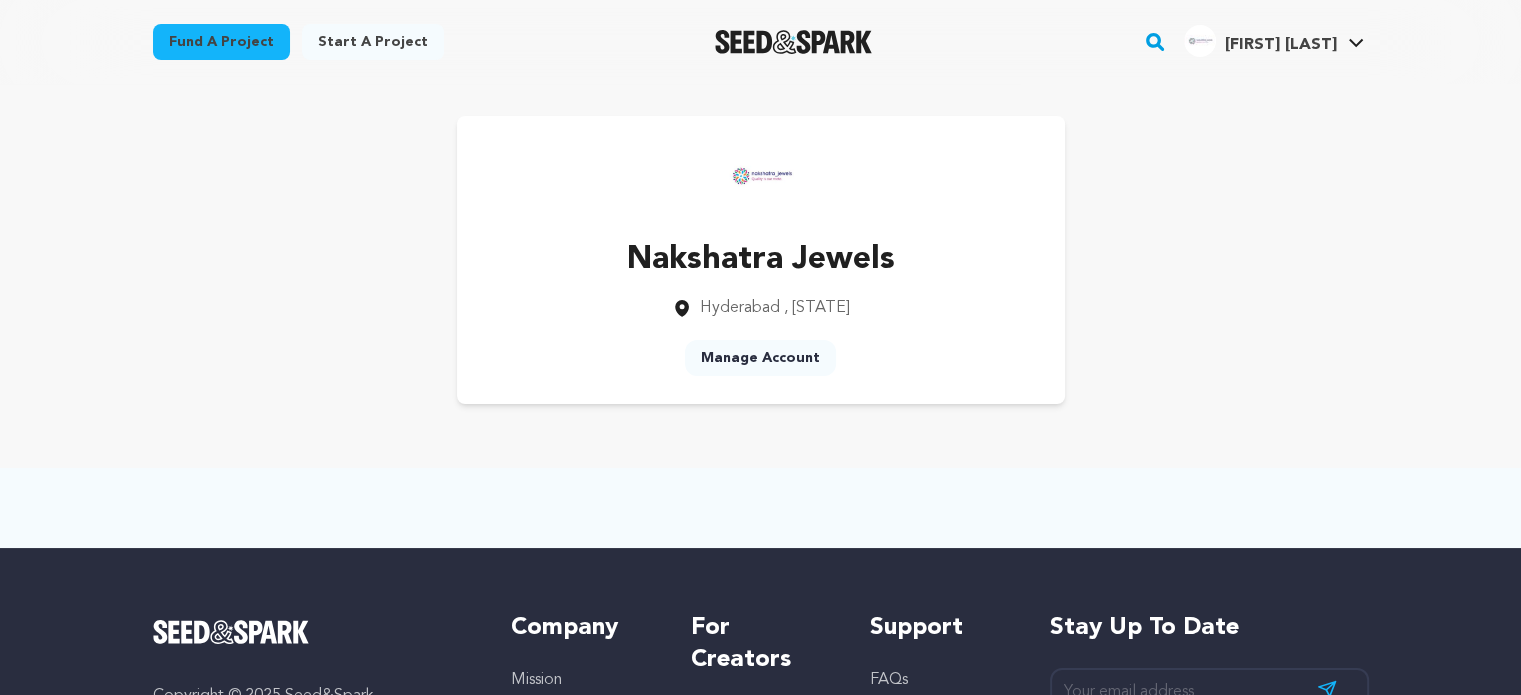 click on "Manage Account" at bounding box center [760, 358] 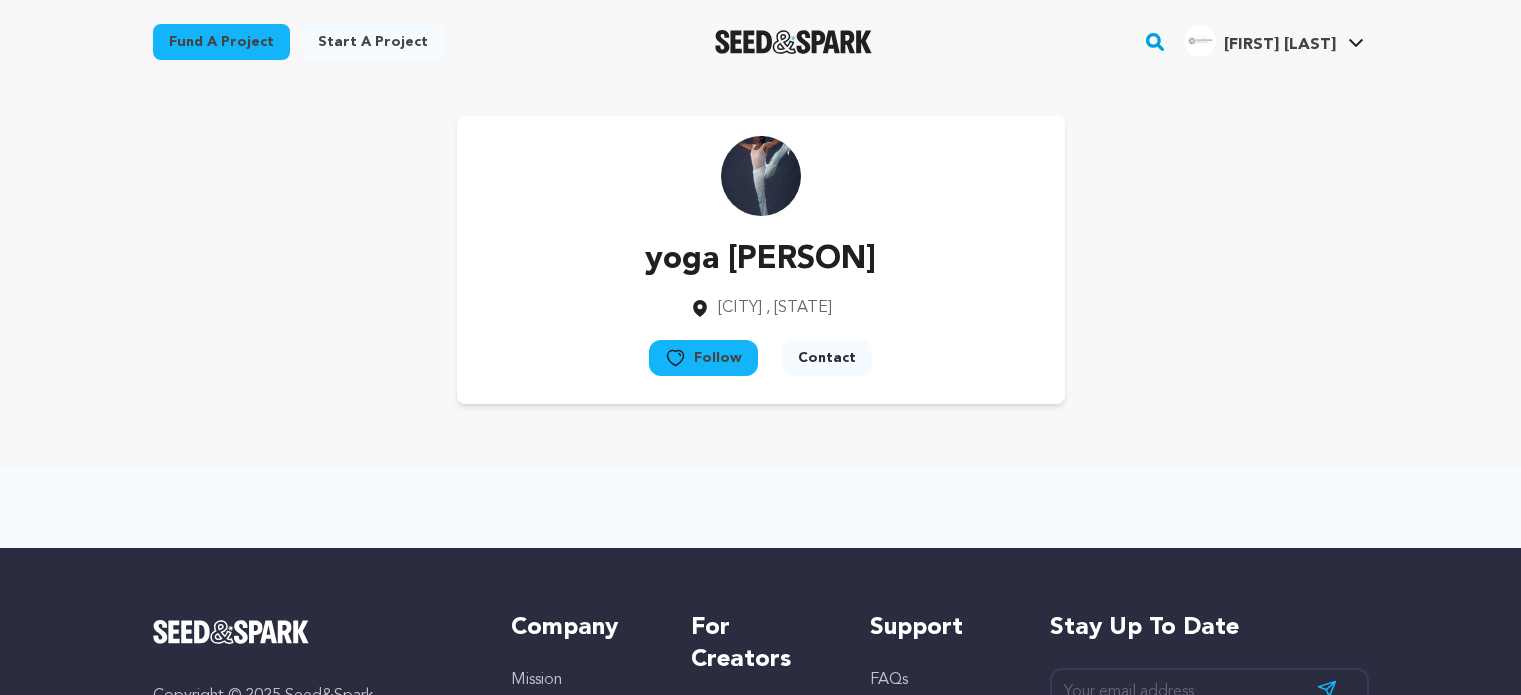 scroll, scrollTop: 0, scrollLeft: 0, axis: both 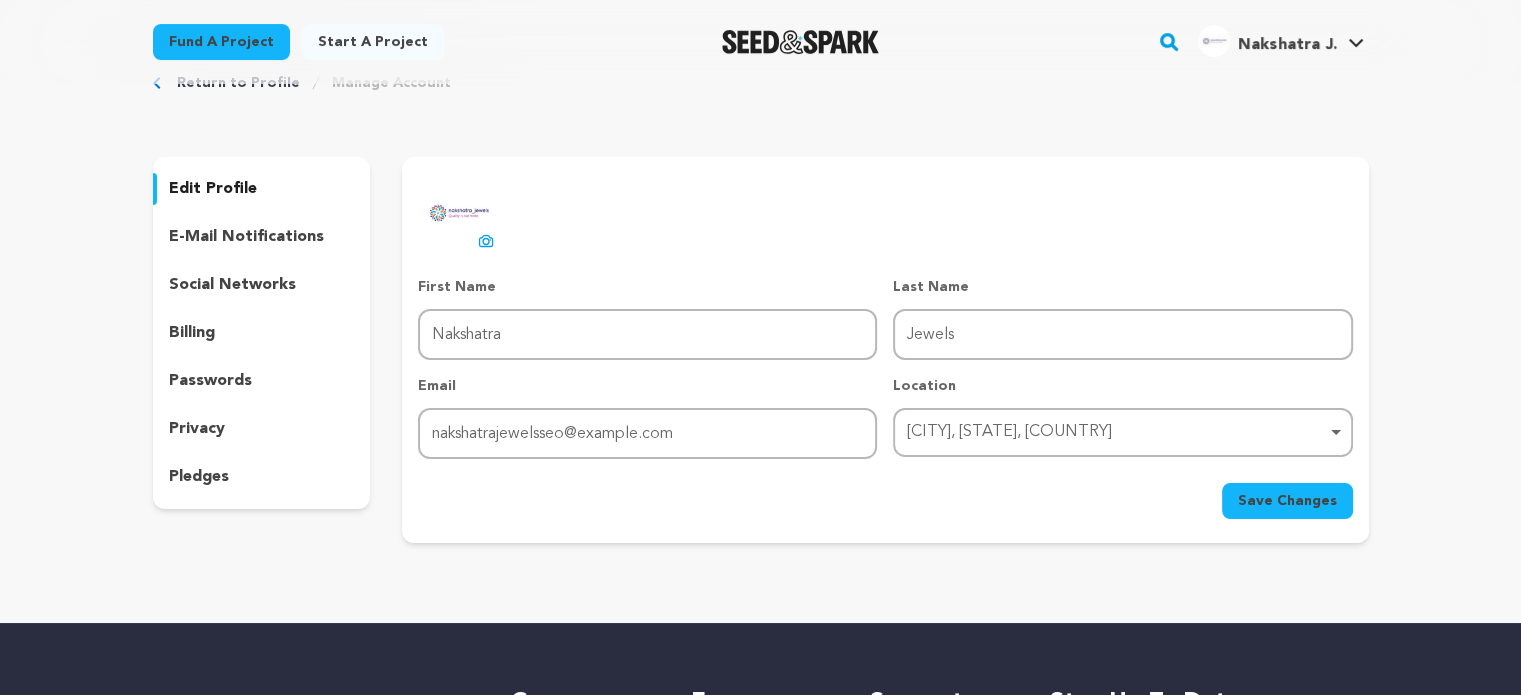 click on "social networks" at bounding box center [232, 285] 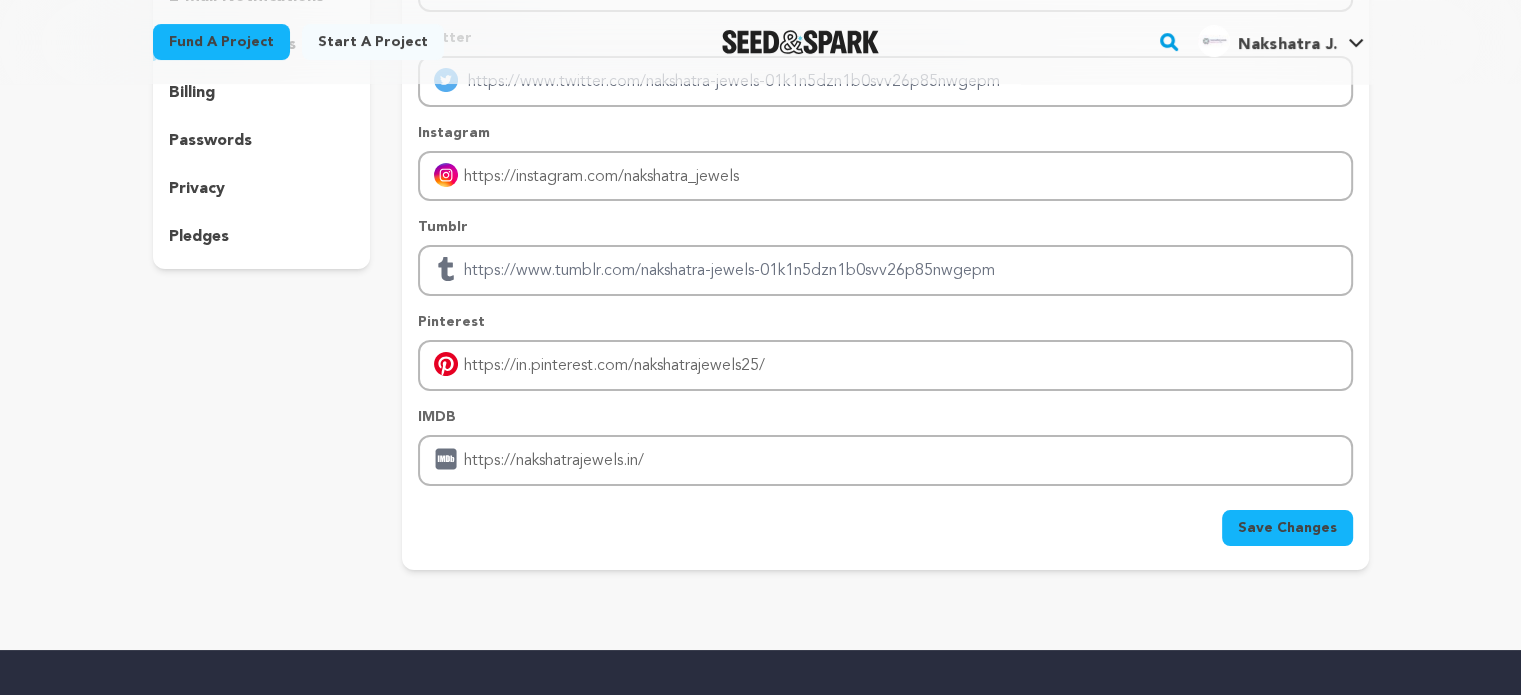 scroll, scrollTop: 290, scrollLeft: 0, axis: vertical 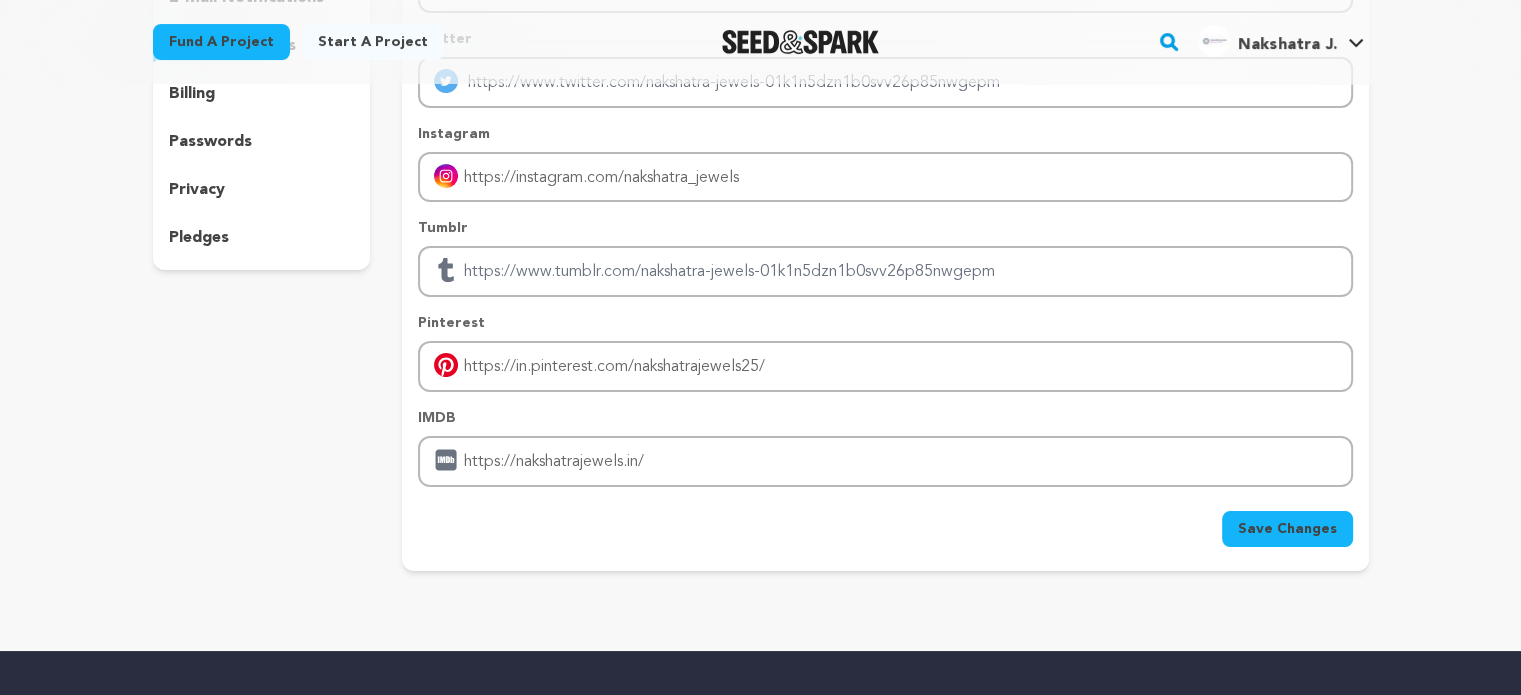 click on "Save Changes" at bounding box center (1287, 529) 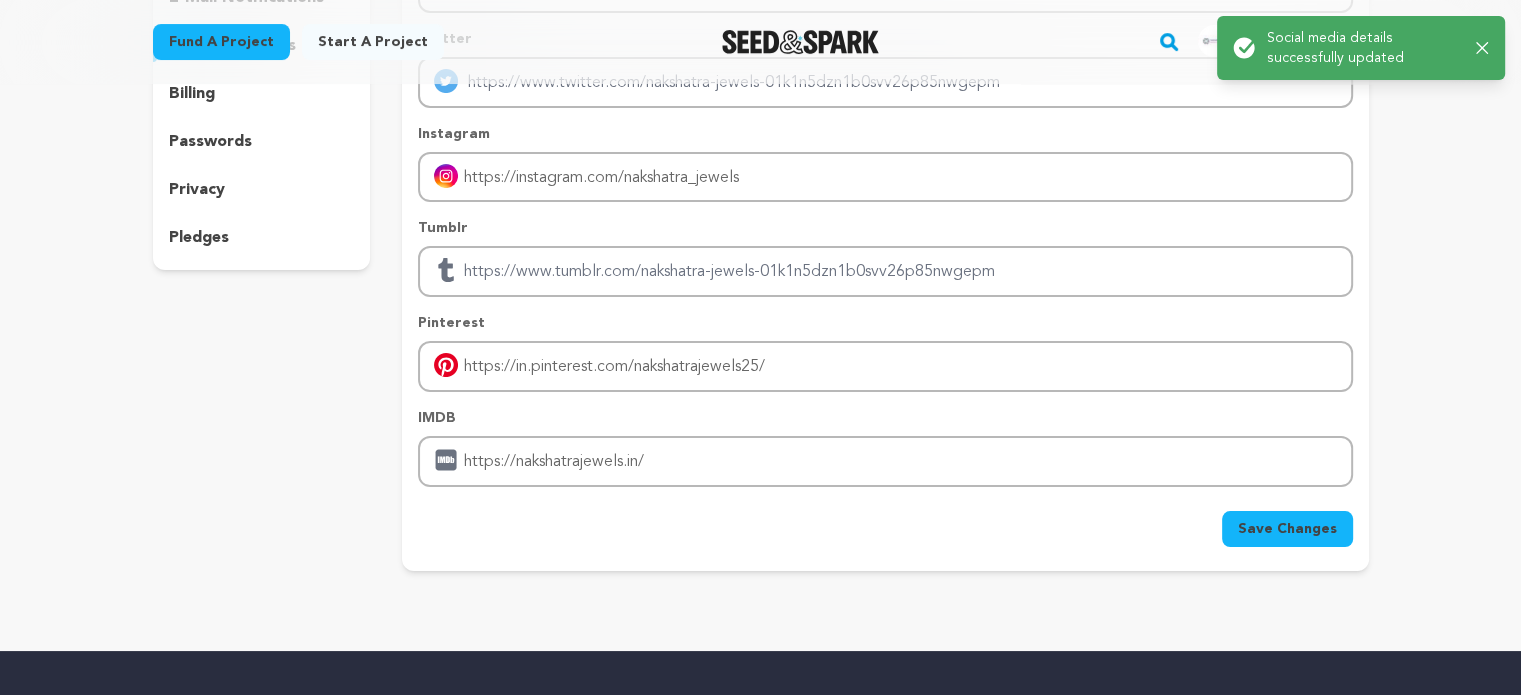 scroll, scrollTop: 0, scrollLeft: 0, axis: both 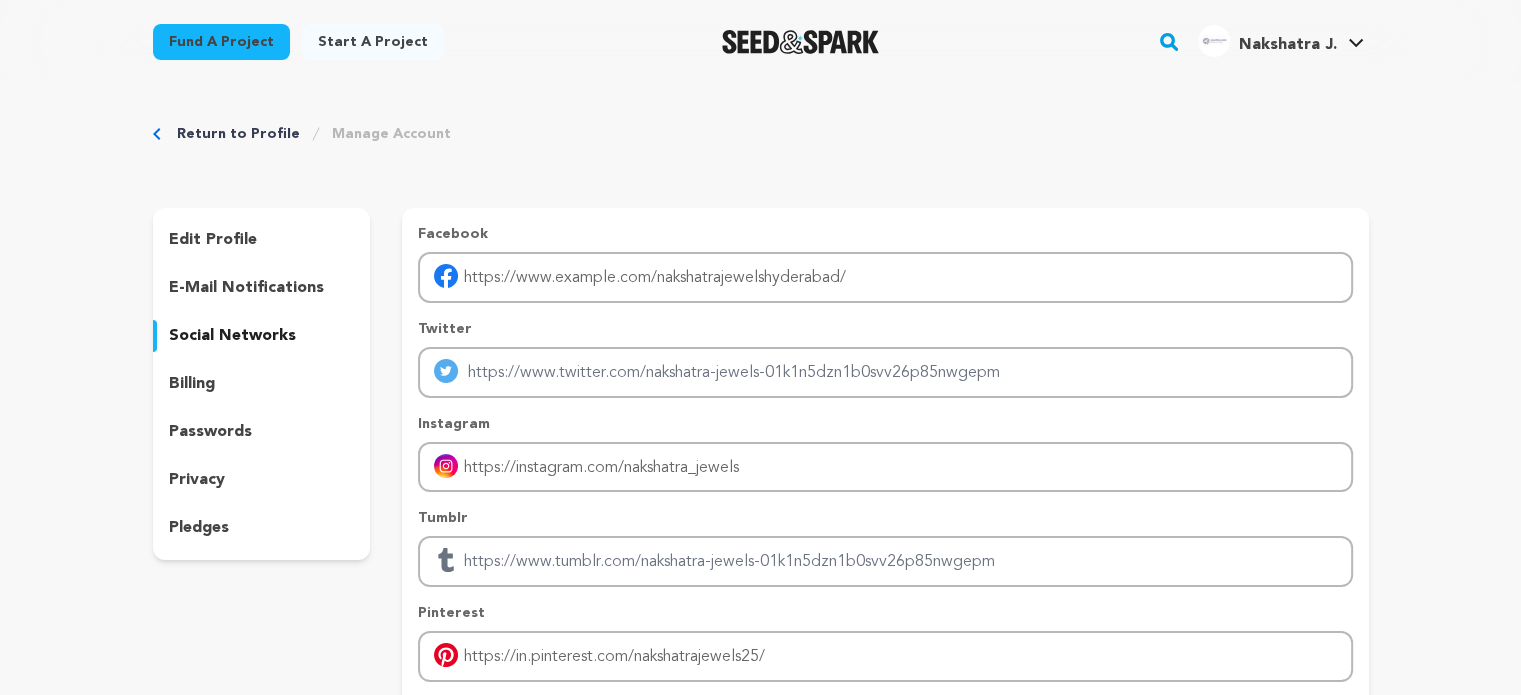 click on "Return to Profile" at bounding box center (238, 134) 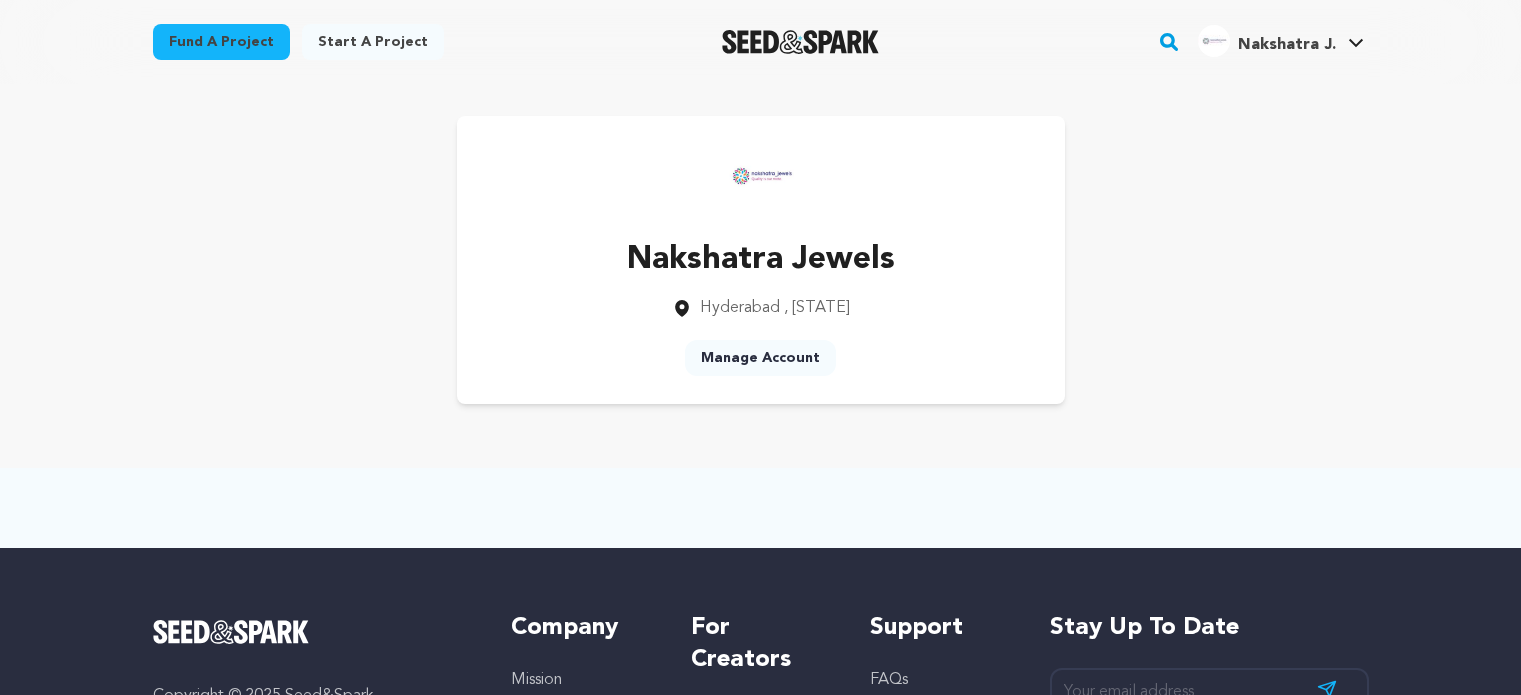 scroll, scrollTop: 0, scrollLeft: 0, axis: both 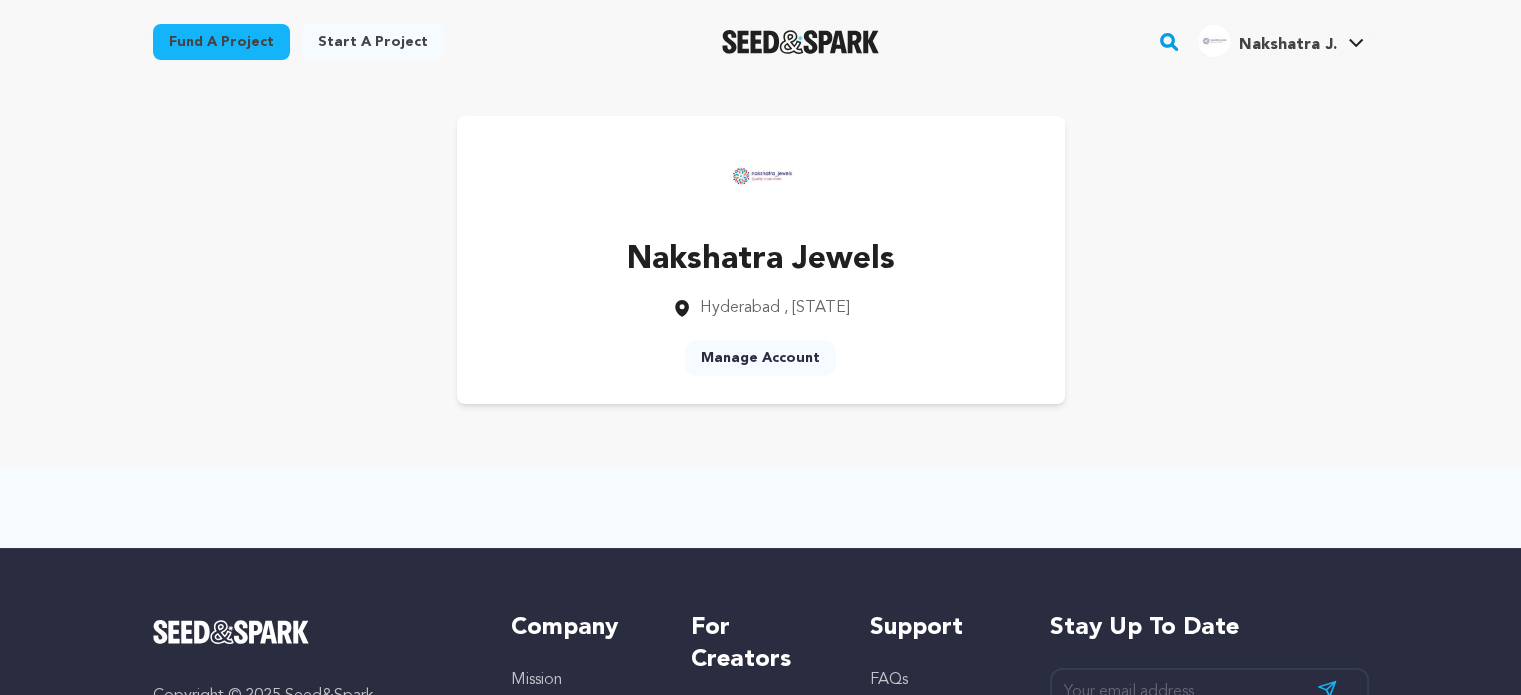 click on "Fund a project
Start a project
Search" at bounding box center (760, 530) 